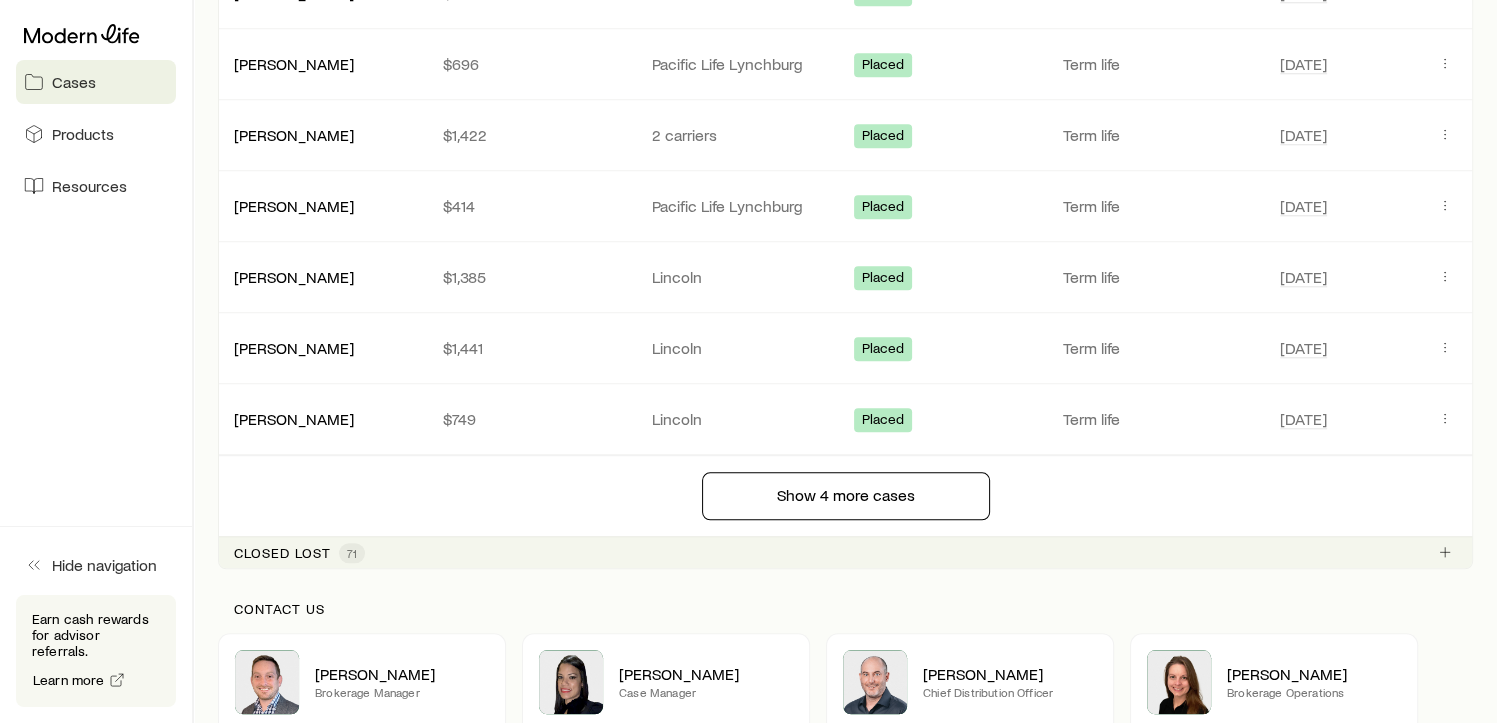 scroll, scrollTop: 2000, scrollLeft: 0, axis: vertical 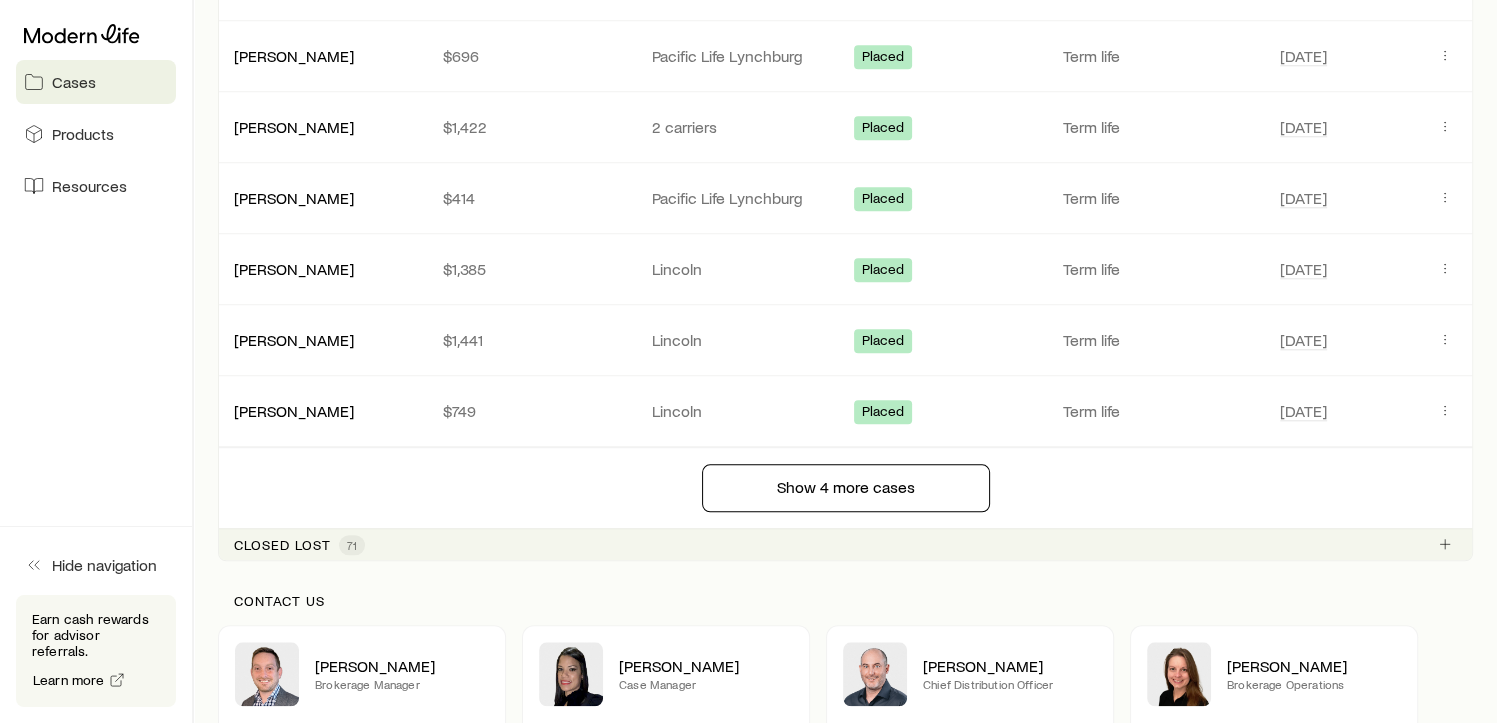 click on "Closed lost" at bounding box center (282, 545) 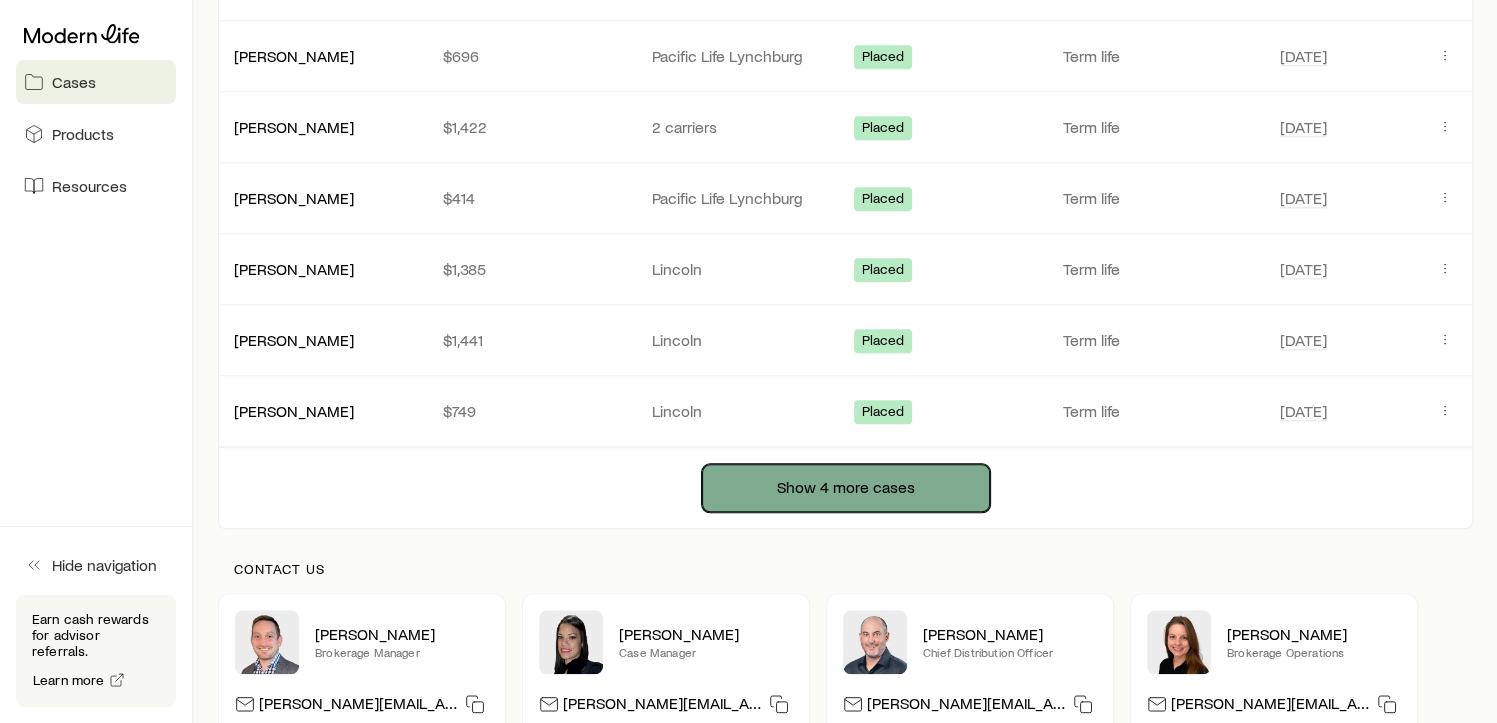 click on "Show 4 more cases" at bounding box center [846, 488] 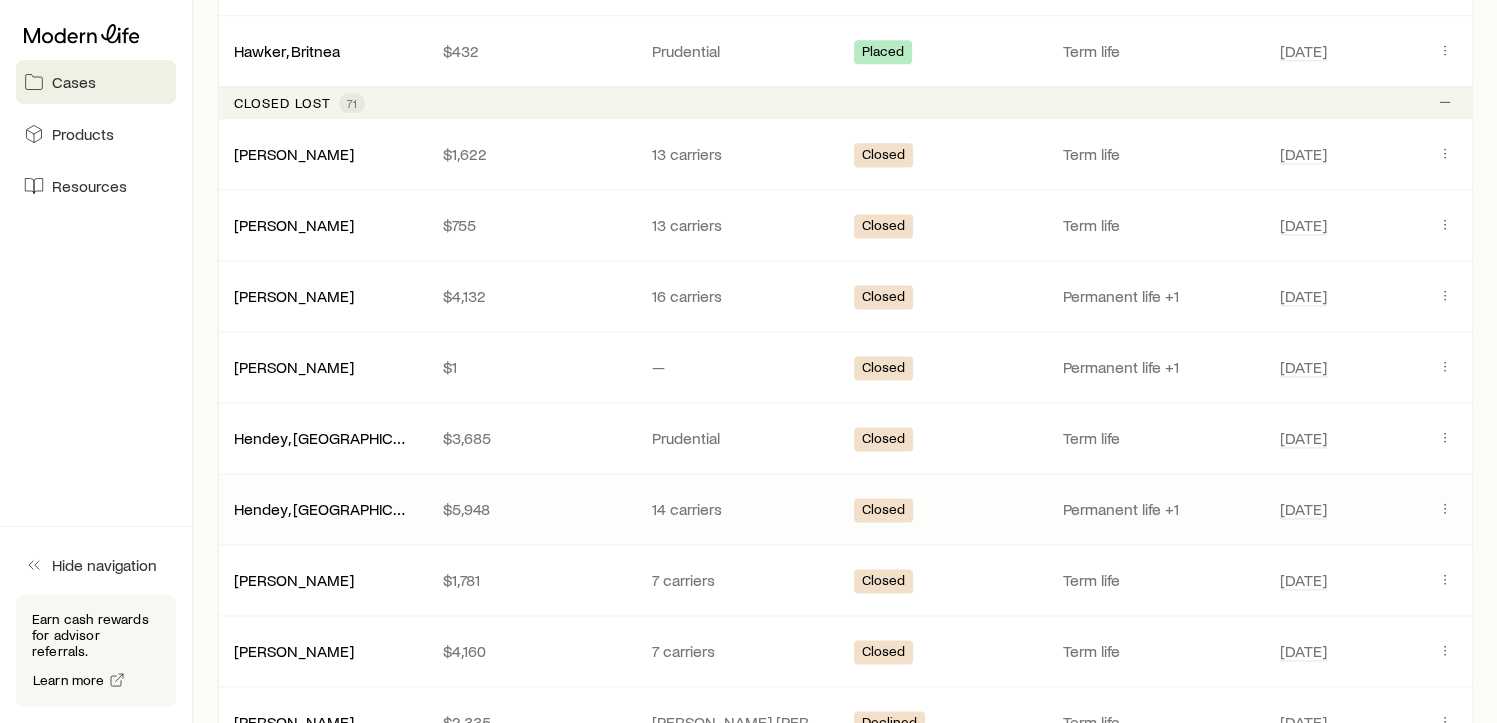 scroll, scrollTop: 2650, scrollLeft: 0, axis: vertical 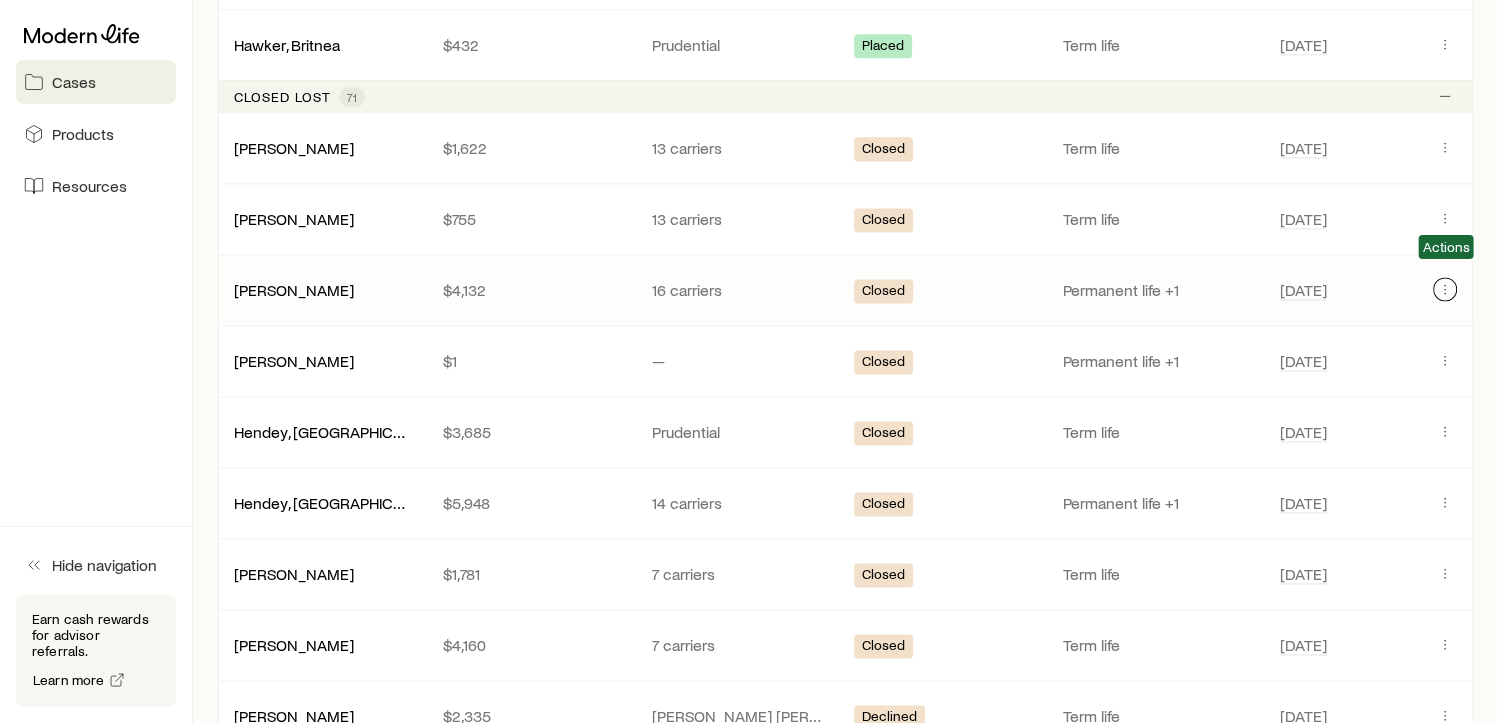 click 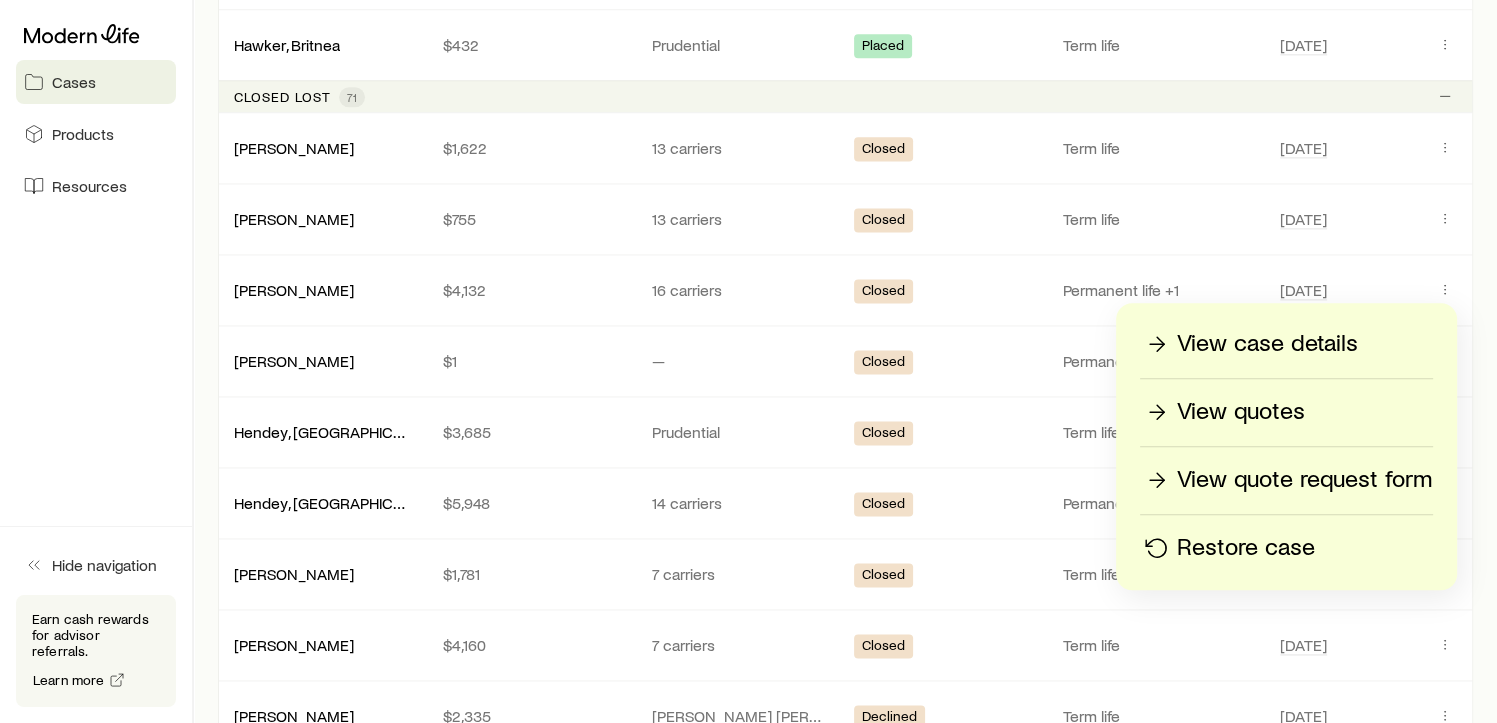 click on "Restore case" at bounding box center [1246, 548] 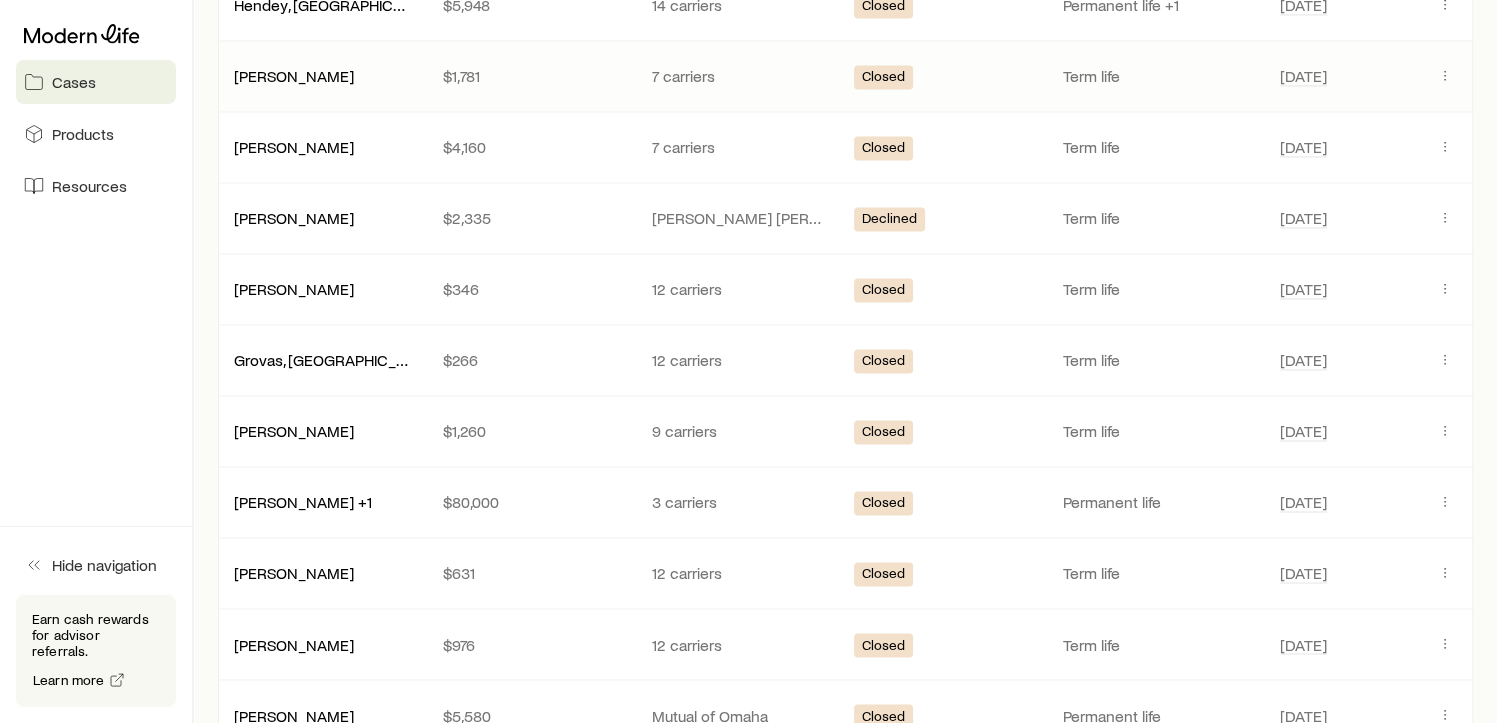 scroll, scrollTop: 3150, scrollLeft: 0, axis: vertical 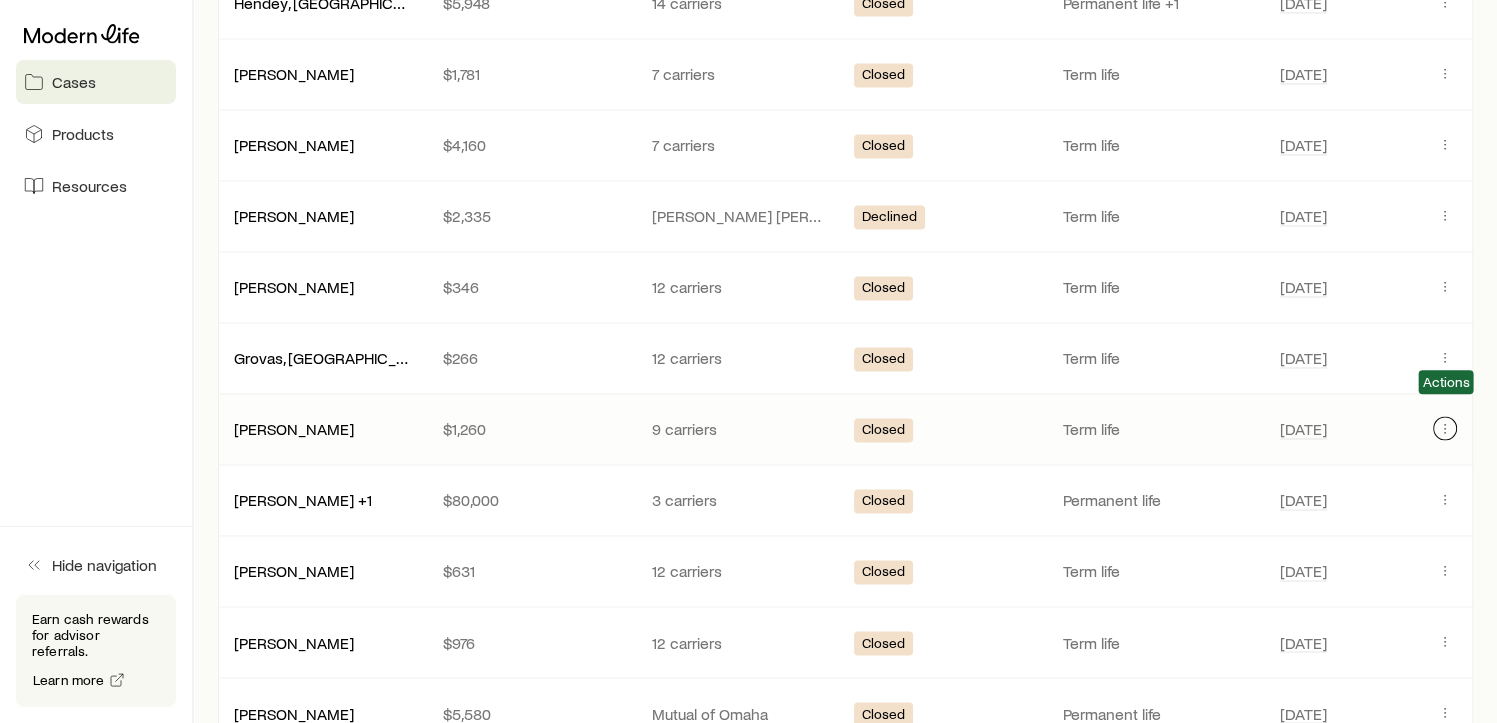 click at bounding box center (1445, 428) 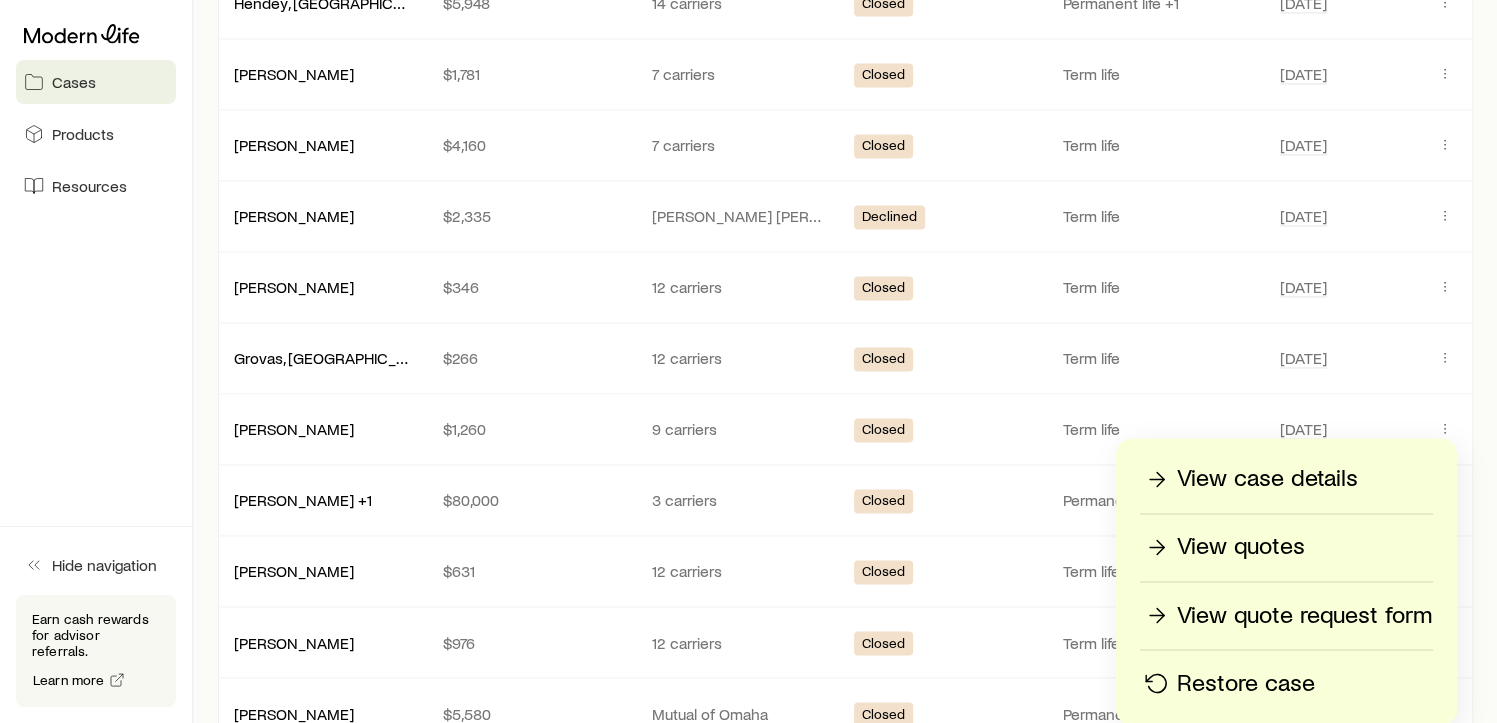 click on "Restore case" at bounding box center (1246, 683) 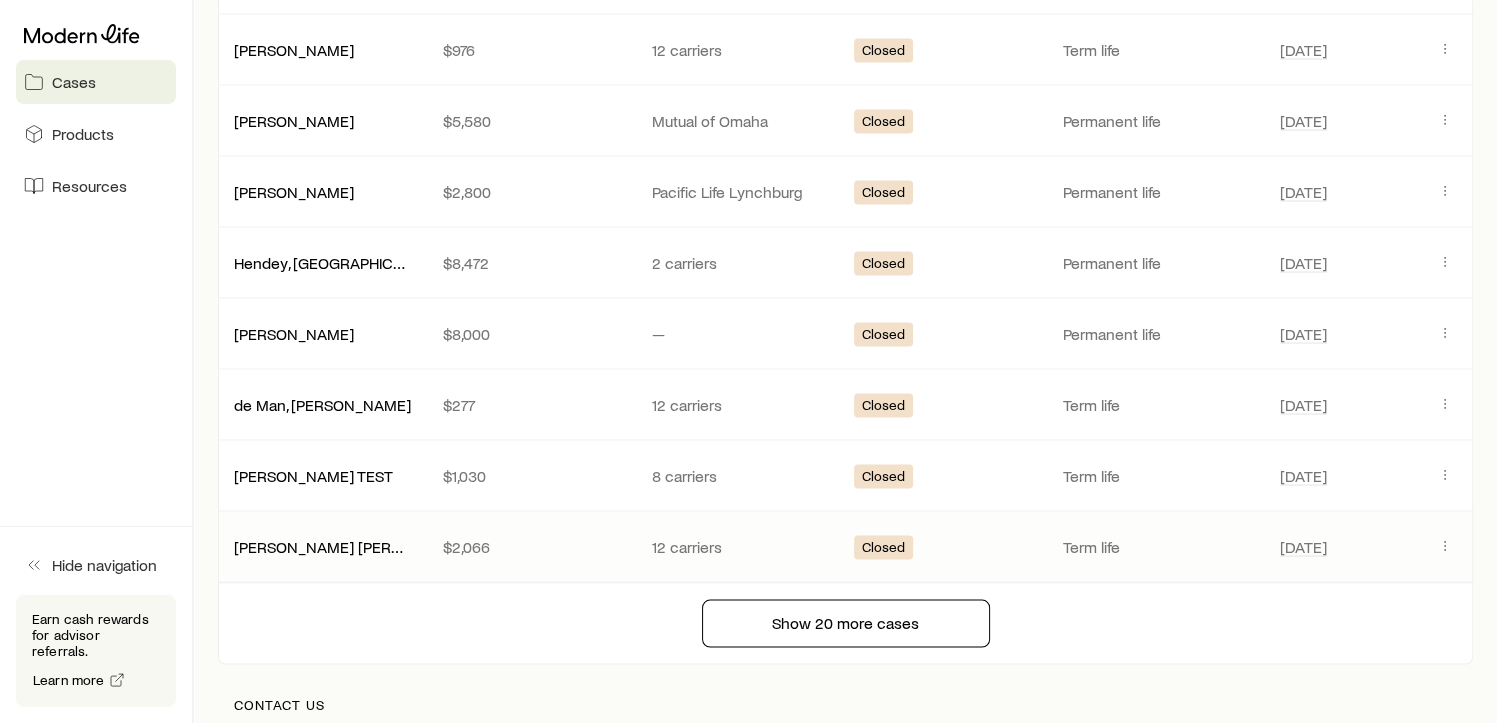 scroll, scrollTop: 3750, scrollLeft: 0, axis: vertical 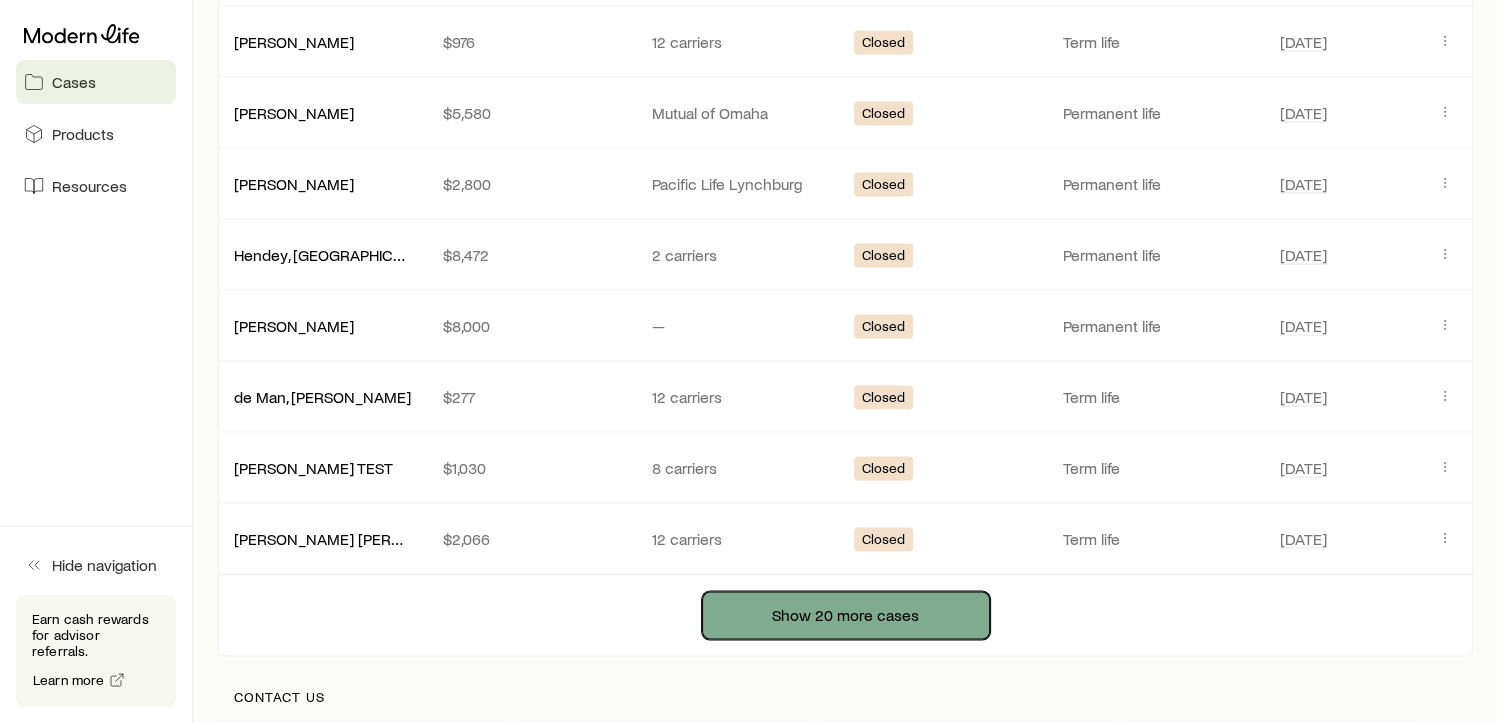 click on "Show 20 more cases" at bounding box center [846, 616] 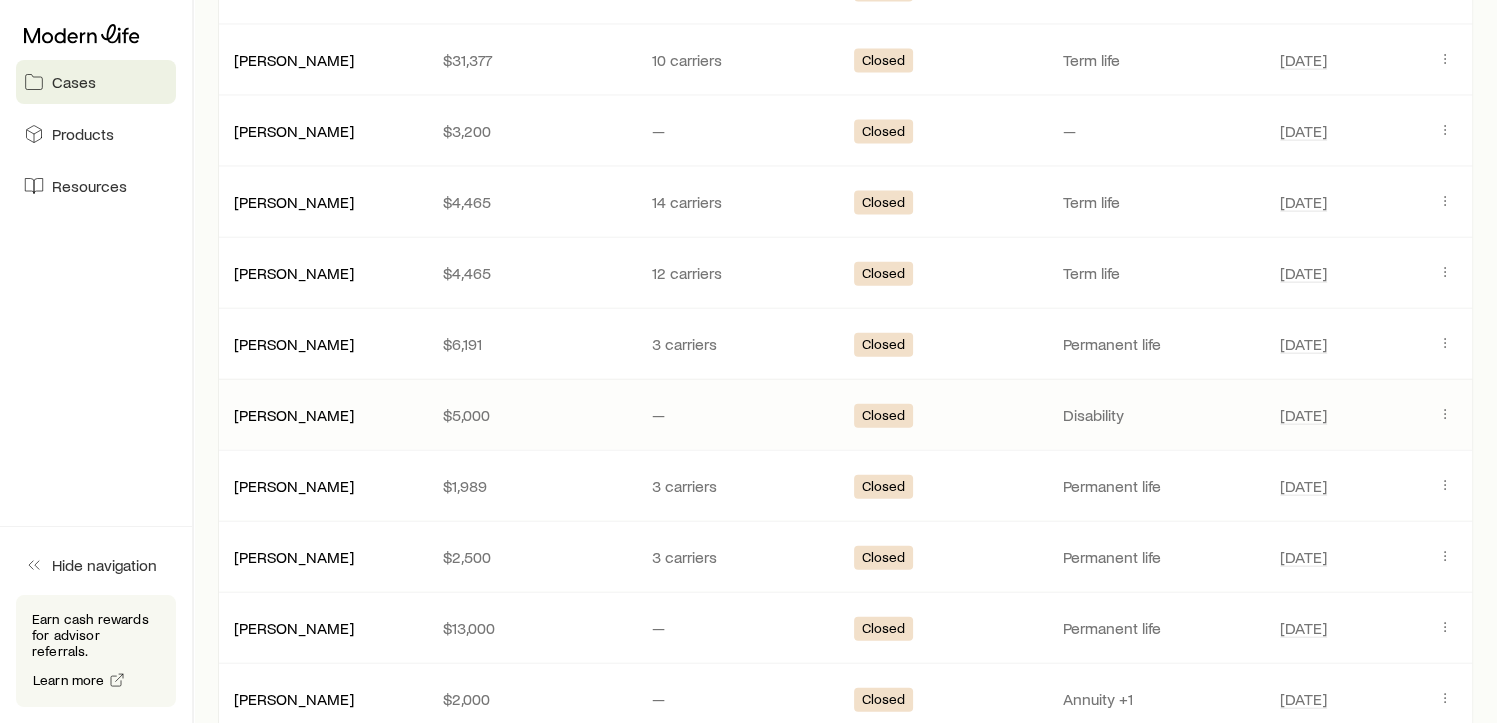 scroll, scrollTop: 4450, scrollLeft: 0, axis: vertical 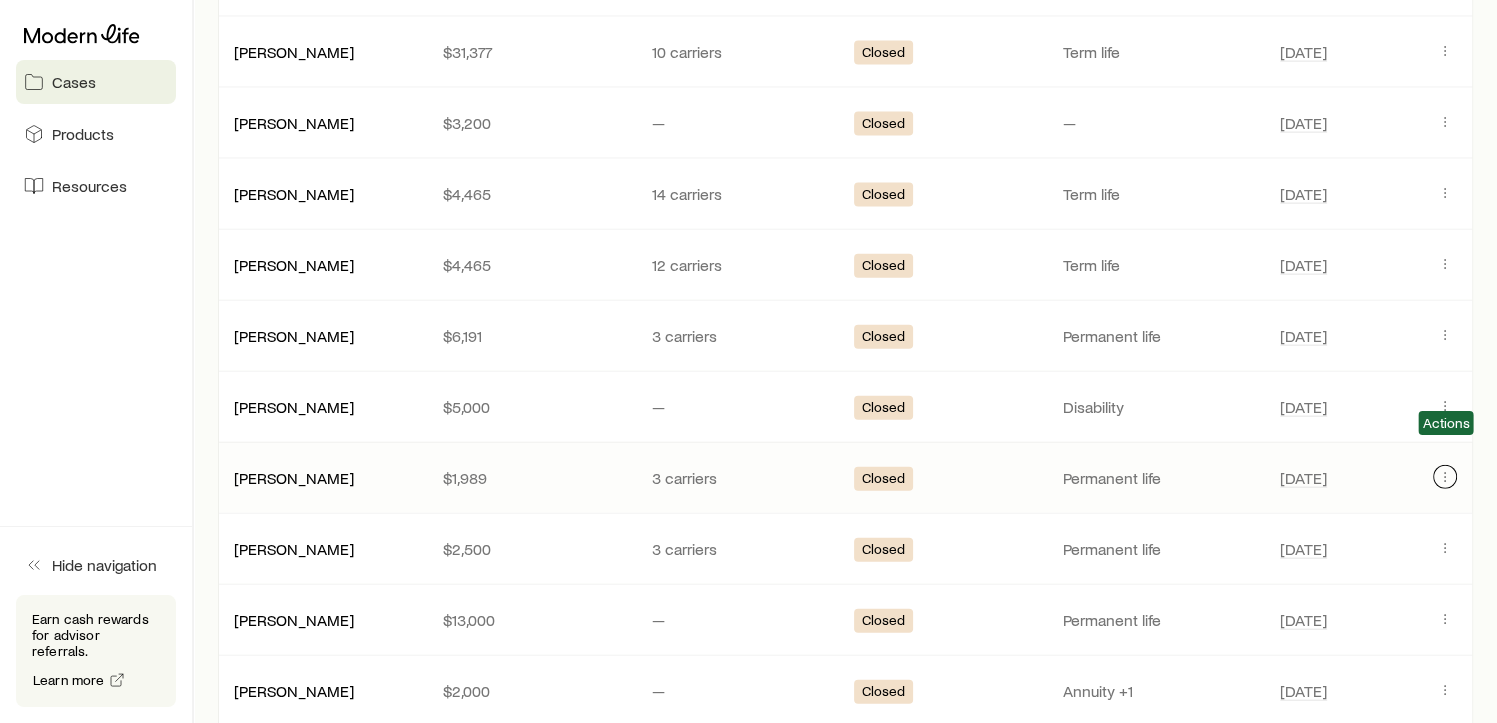 click 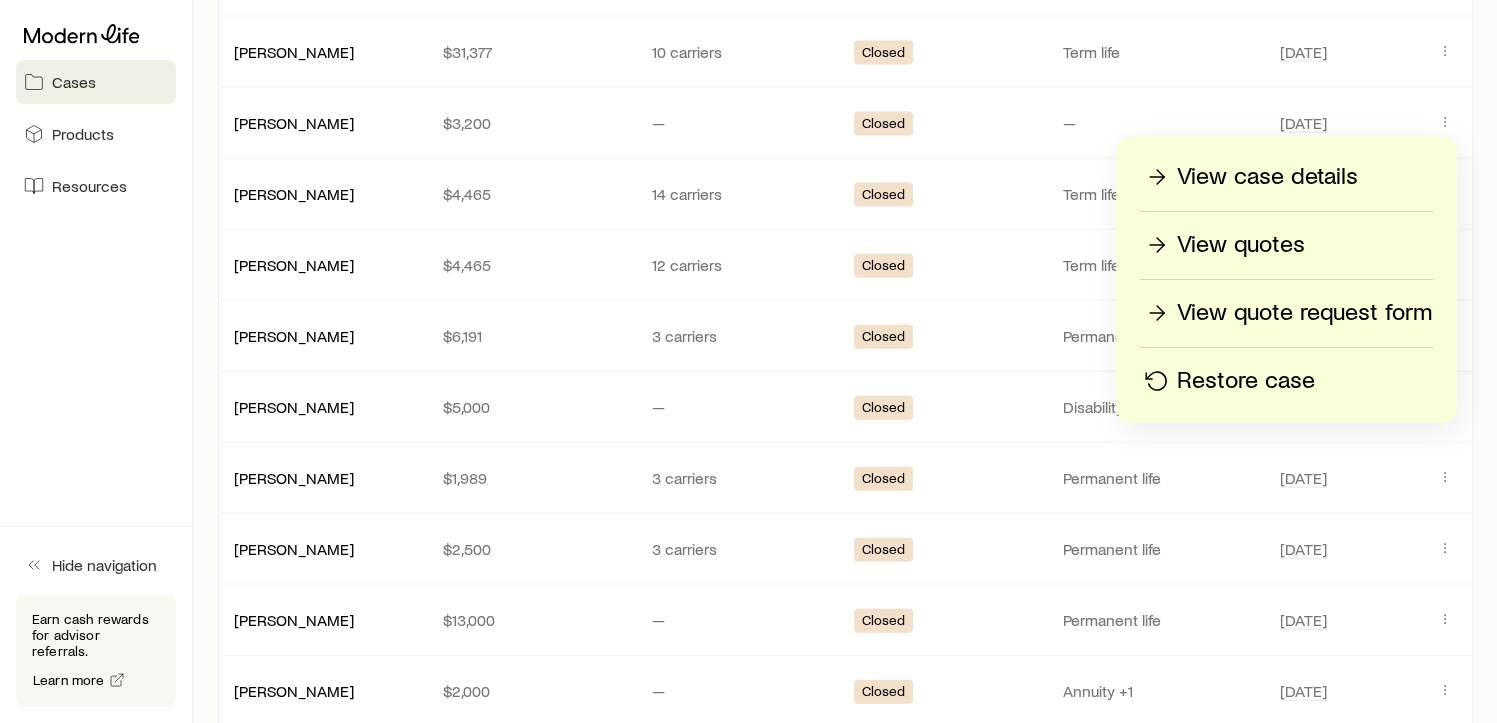 click on "Restore case" at bounding box center (1246, 381) 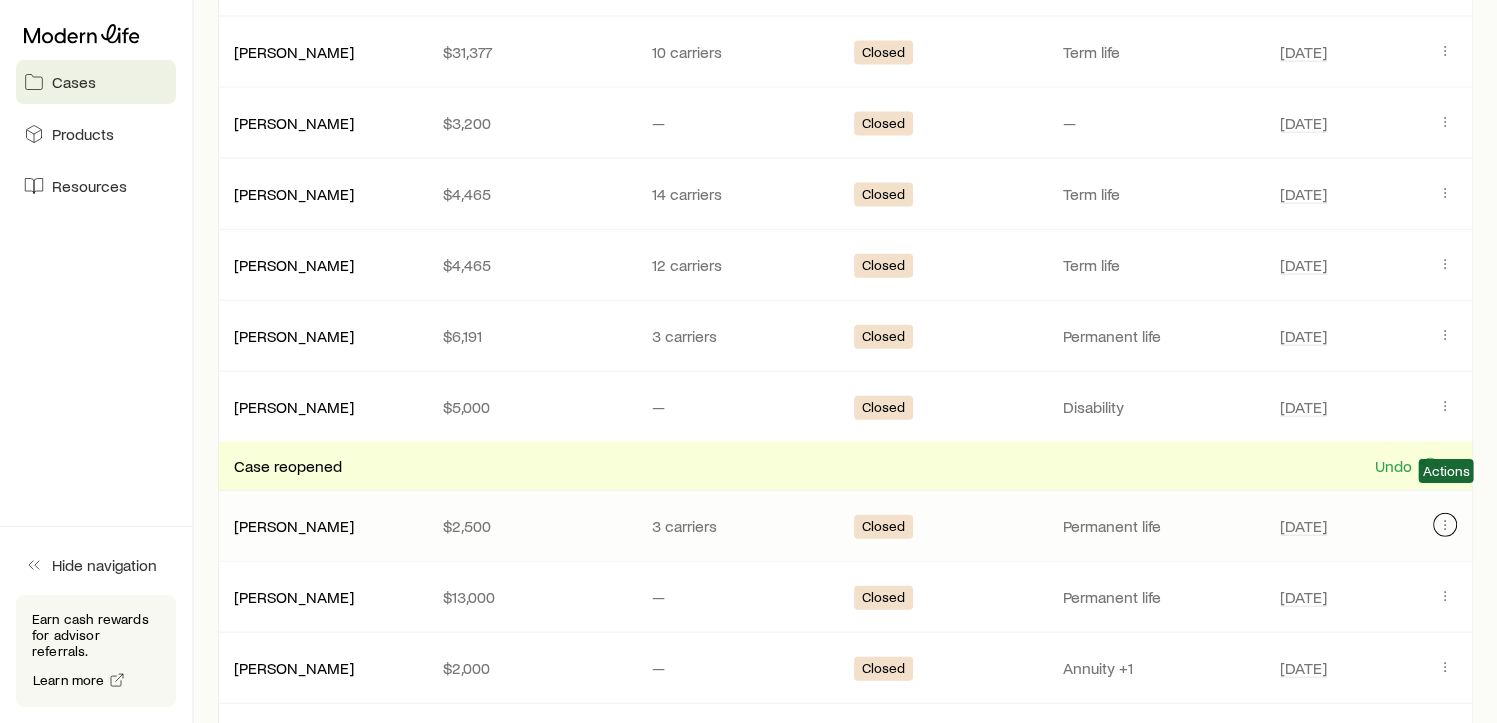 click 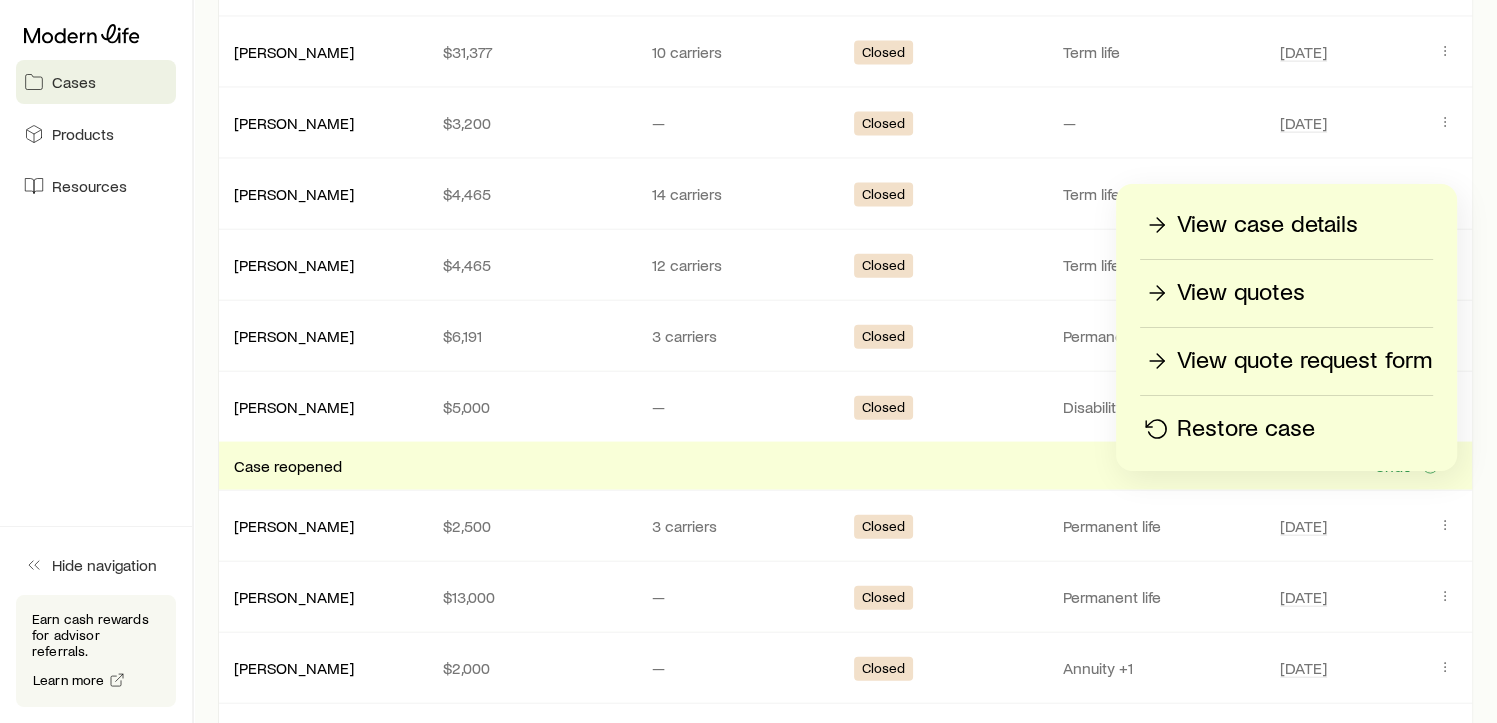 click on "Restore case" at bounding box center (1246, 429) 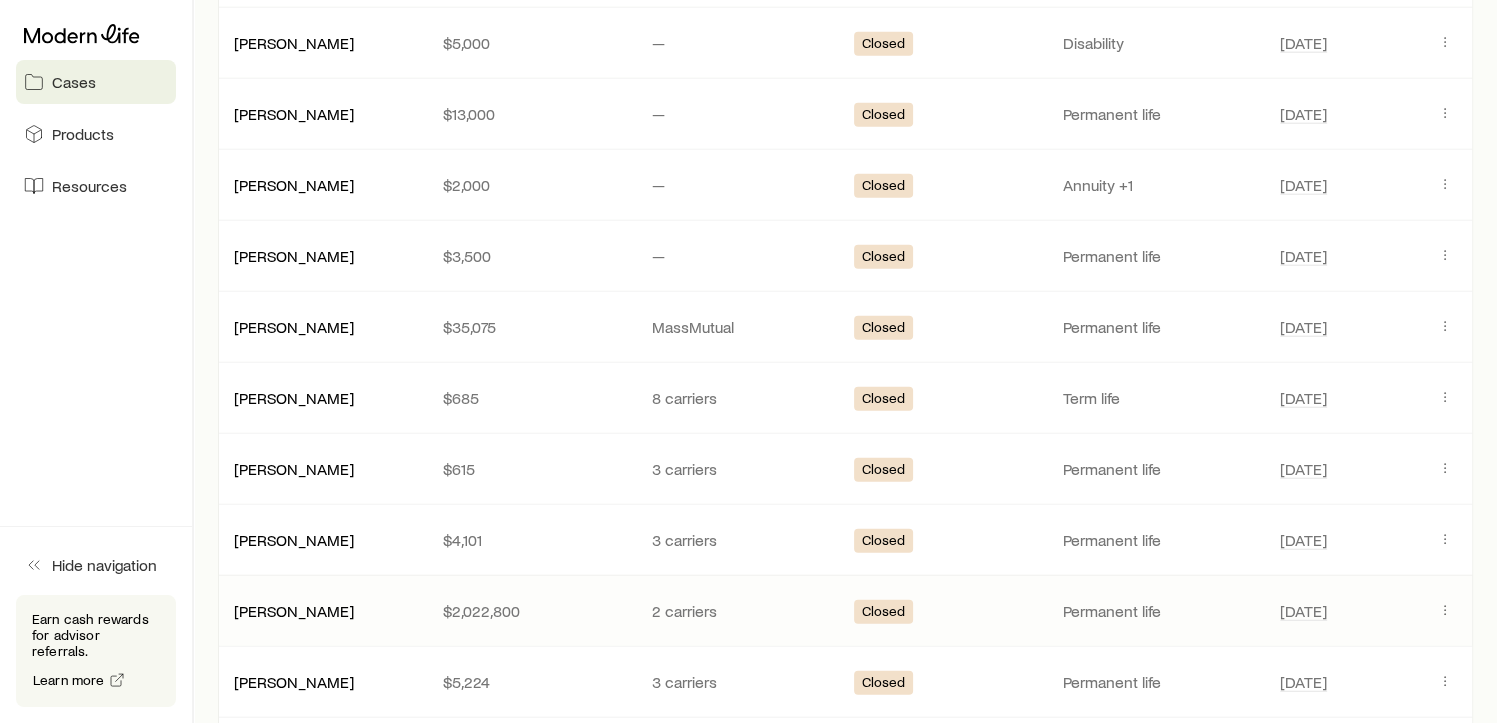 scroll, scrollTop: 4965, scrollLeft: 0, axis: vertical 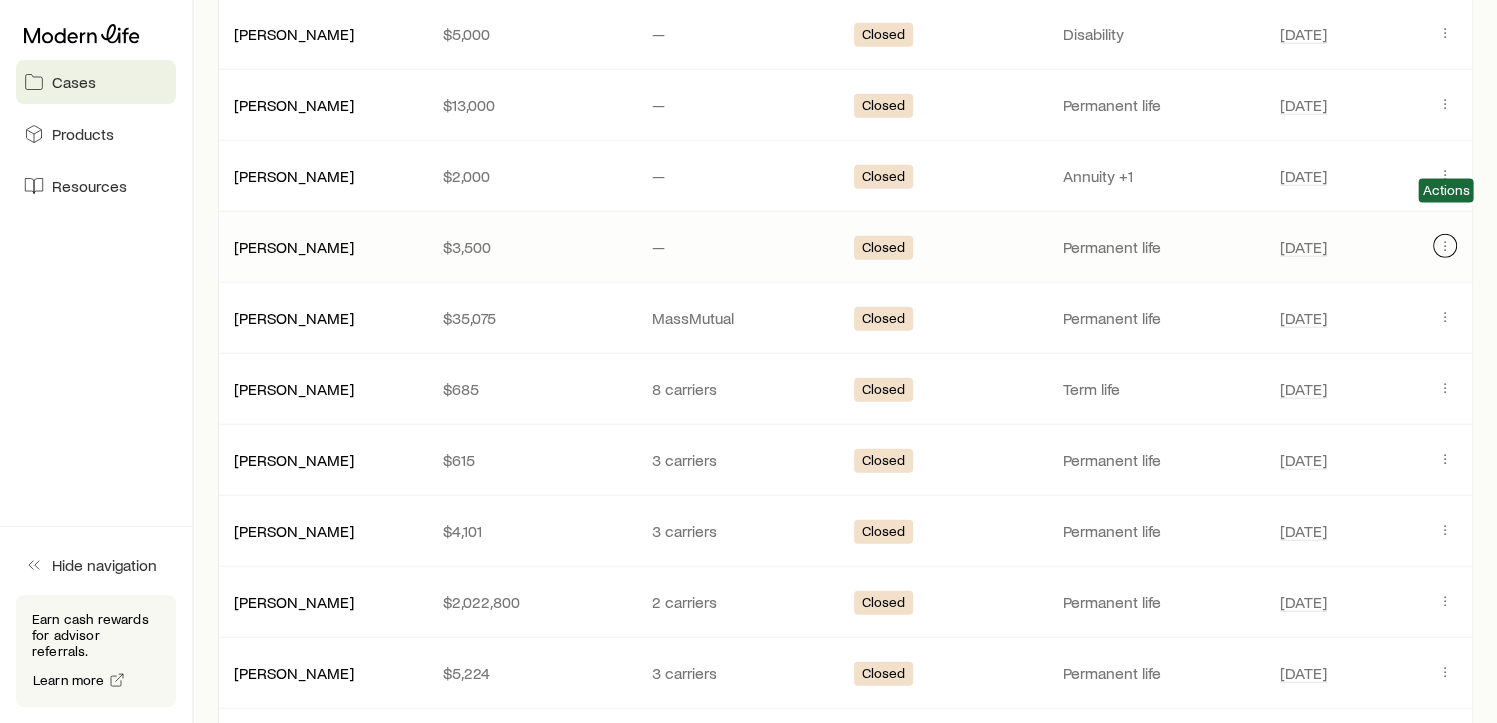 click 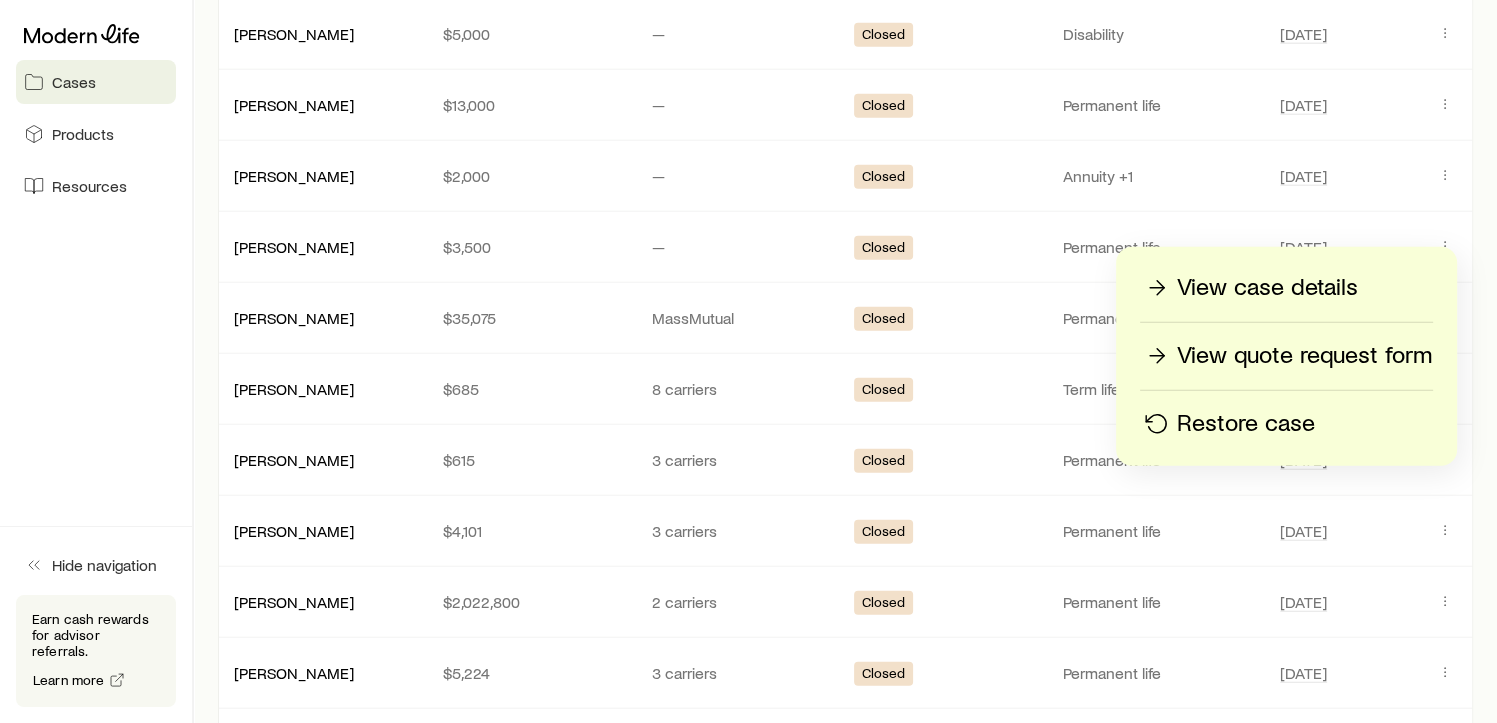 click on "Restore case" at bounding box center (1246, 424) 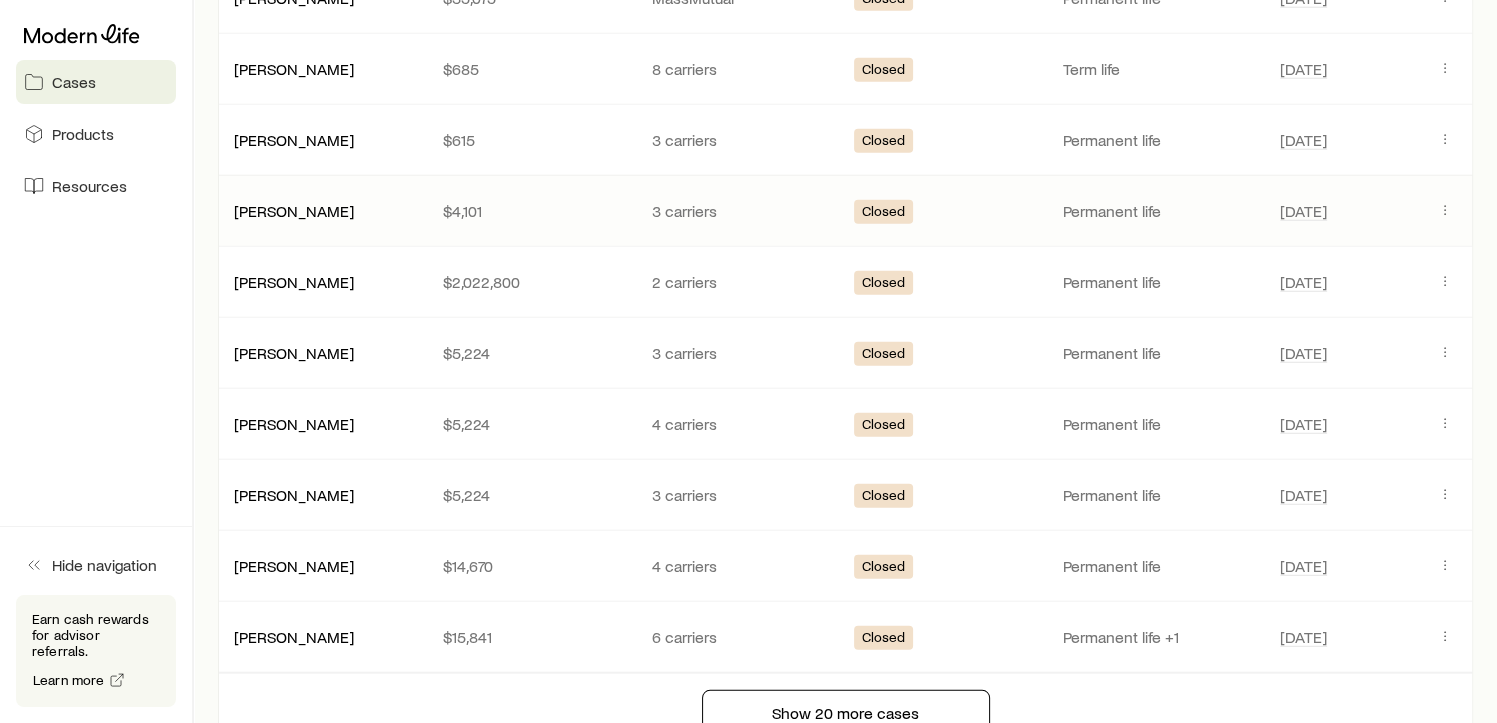 scroll, scrollTop: 5291, scrollLeft: 0, axis: vertical 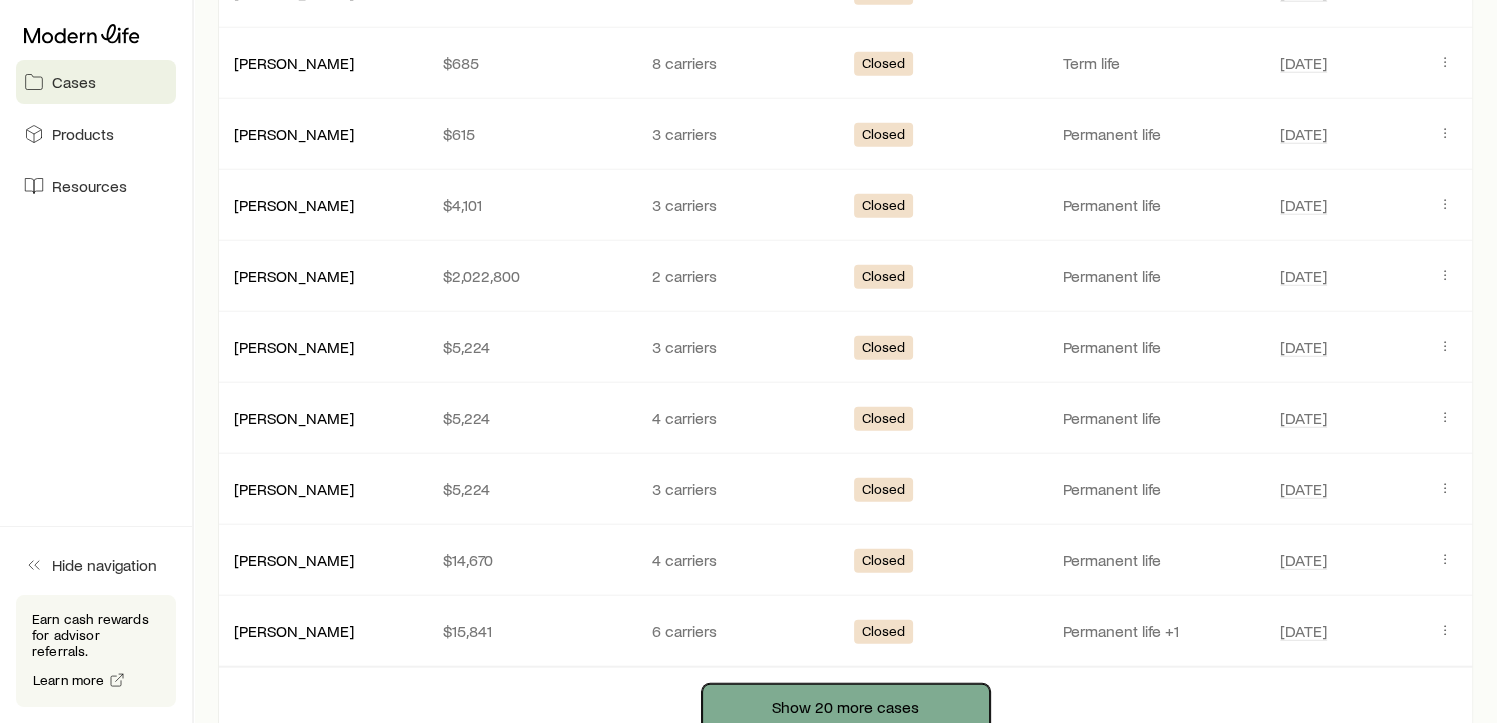 click on "Show 20 more cases" at bounding box center (846, 708) 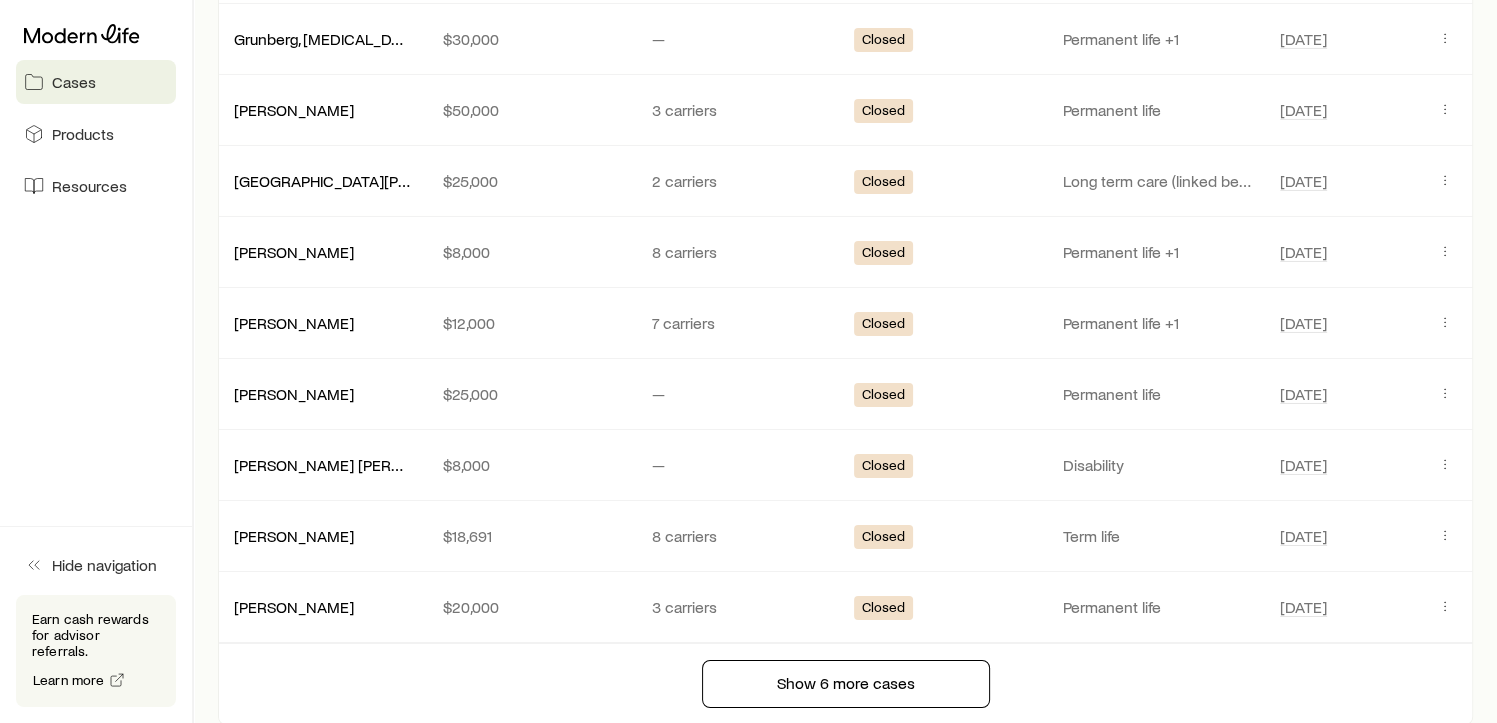 scroll, scrollTop: 6740, scrollLeft: 0, axis: vertical 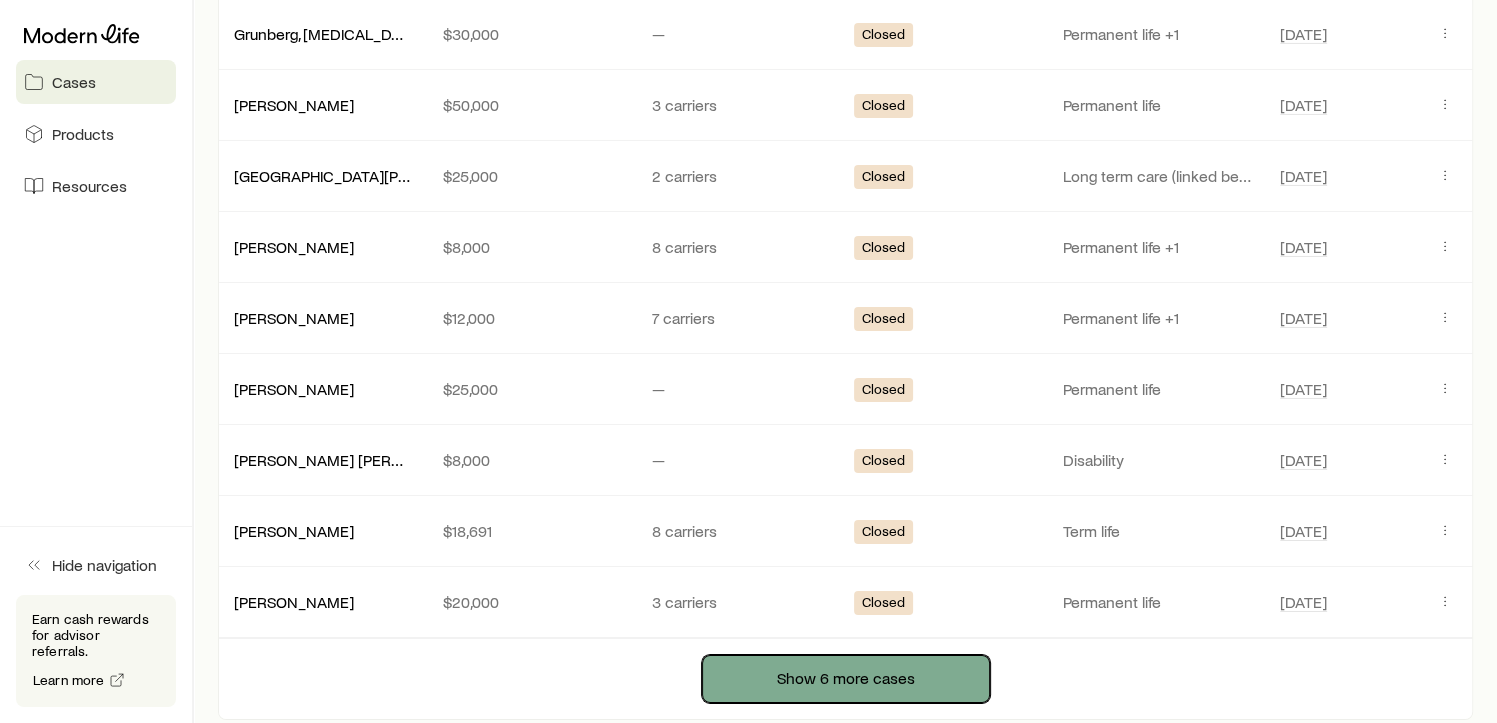 click on "Show 6 more cases" at bounding box center (846, 679) 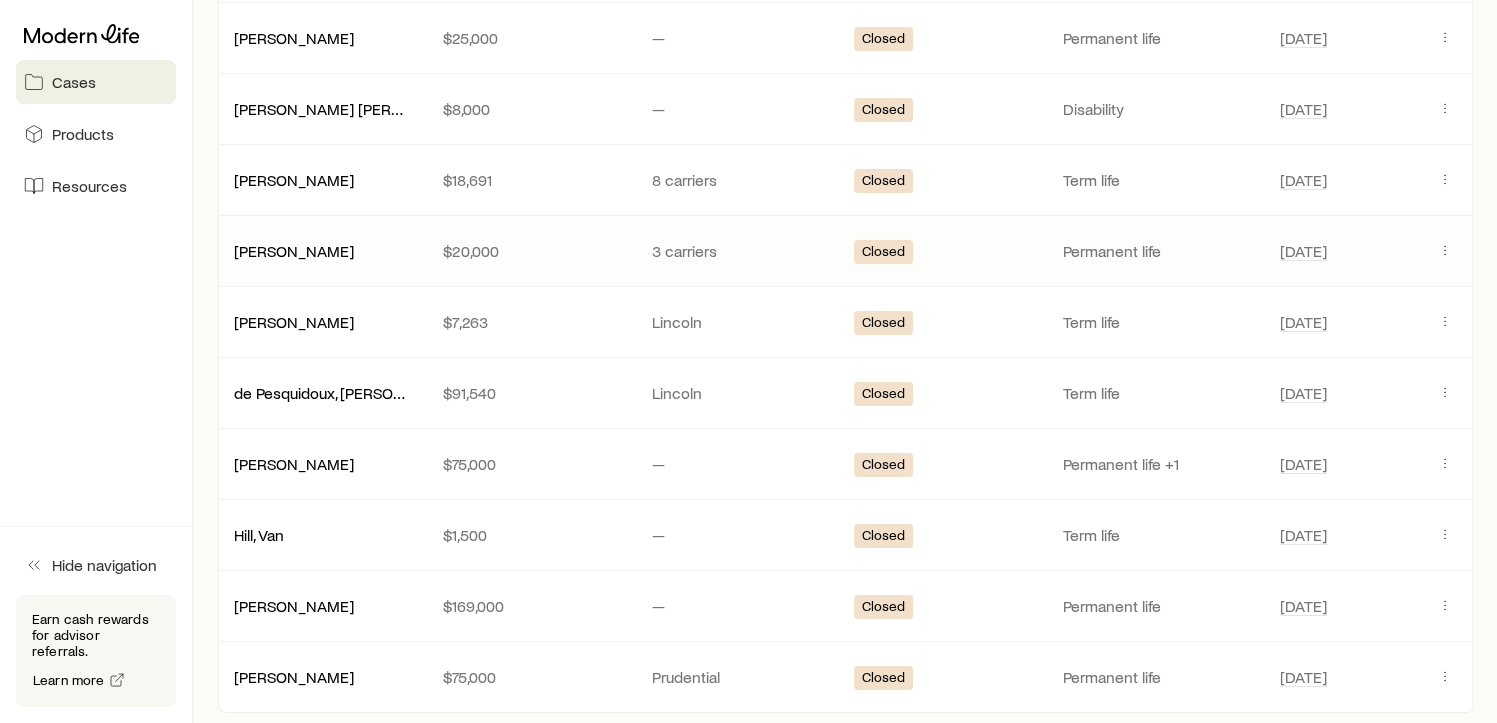 scroll, scrollTop: 7116, scrollLeft: 0, axis: vertical 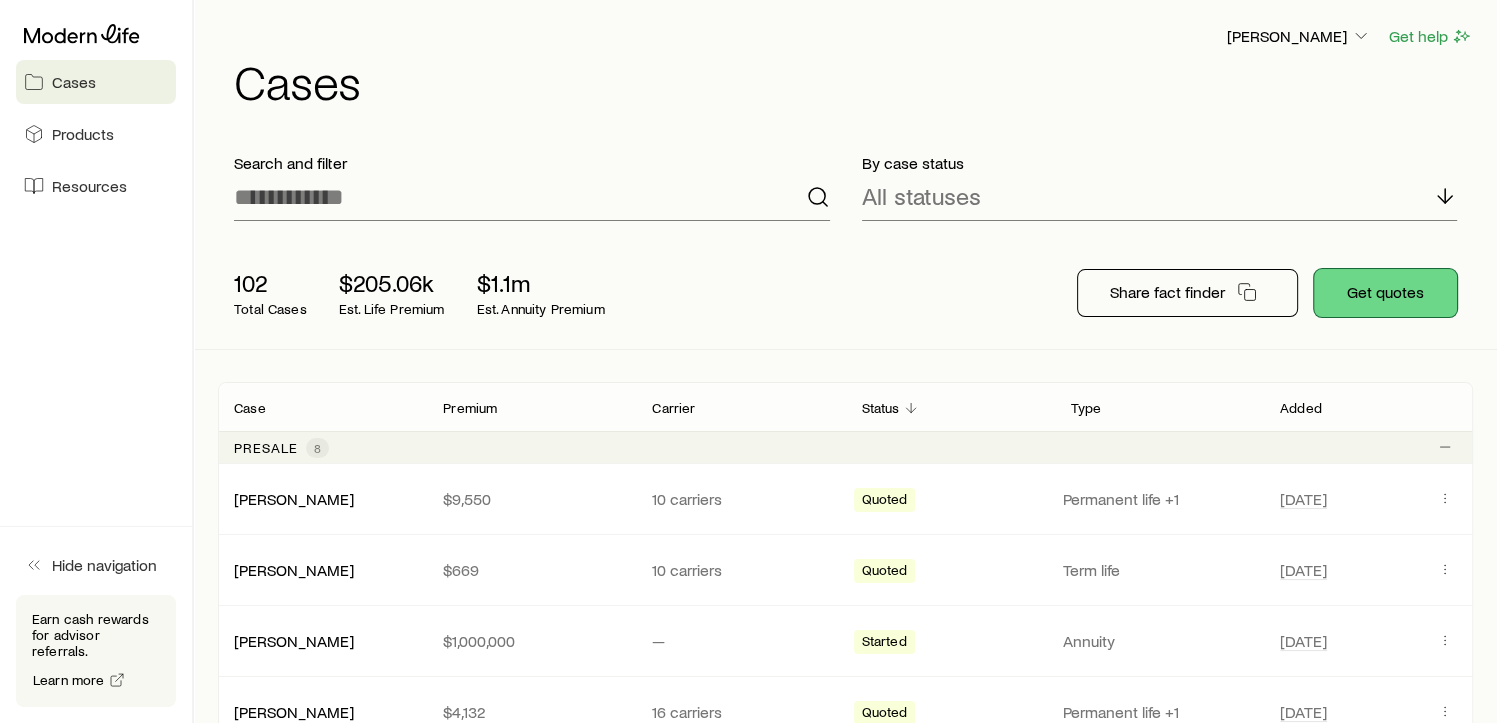click on "Get quotes" at bounding box center (1385, 293) 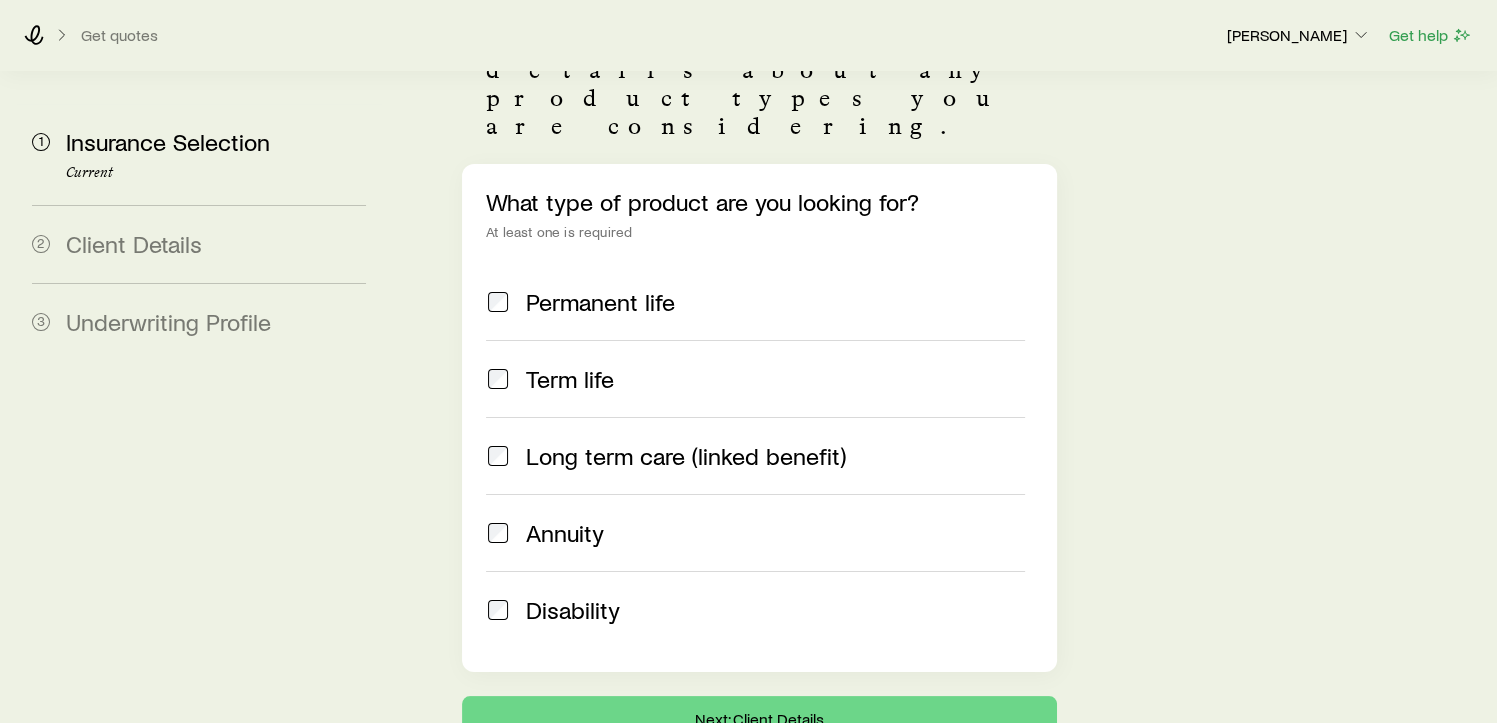 scroll, scrollTop: 224, scrollLeft: 0, axis: vertical 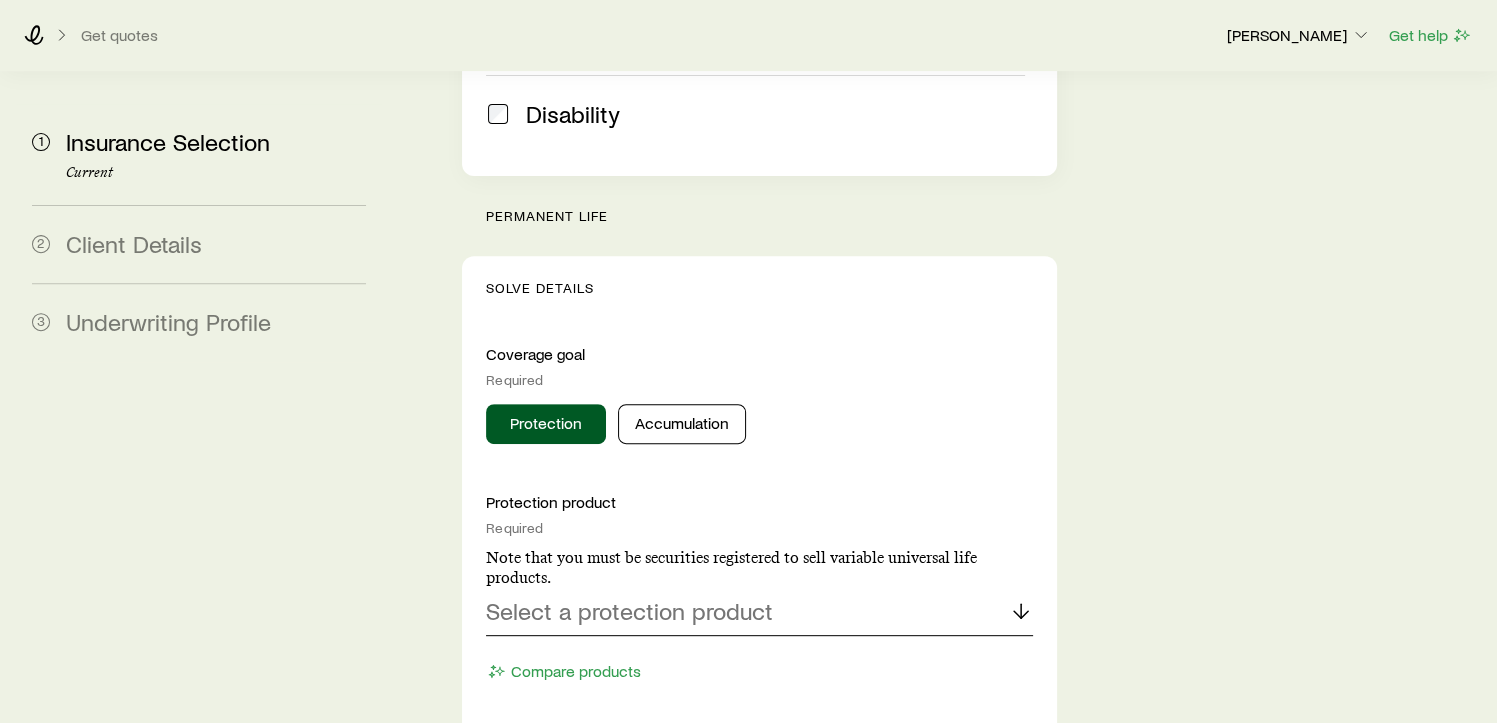 click on "Select a protection product" at bounding box center (629, 611) 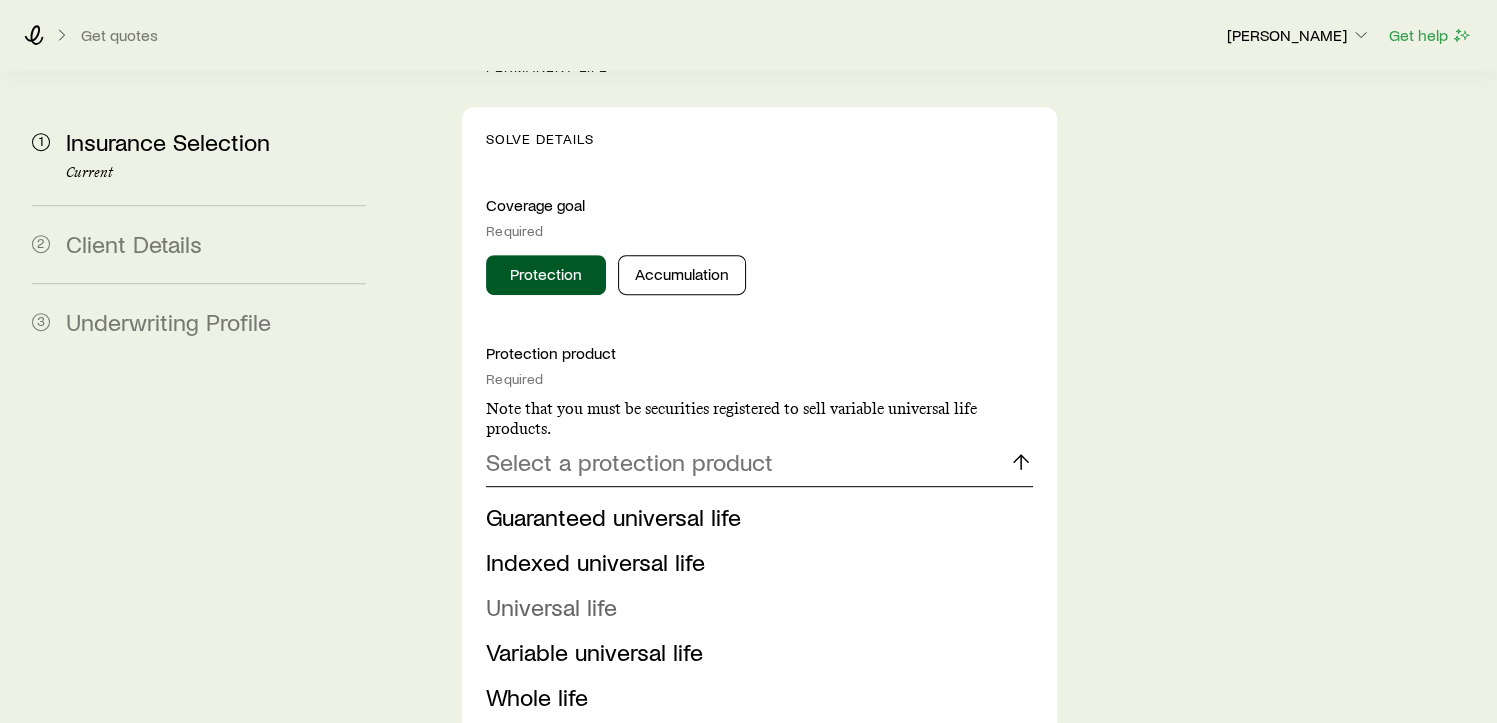 scroll, scrollTop: 850, scrollLeft: 0, axis: vertical 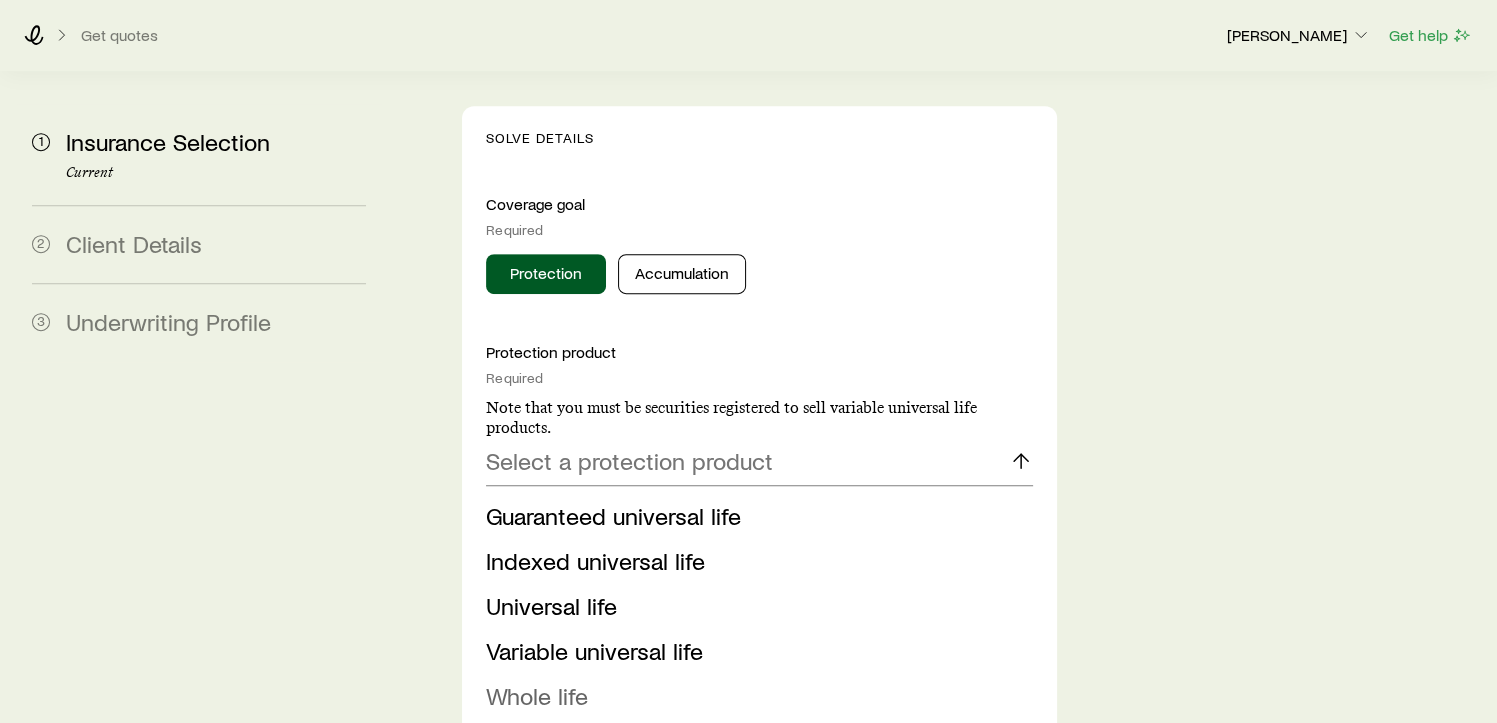 click on "Whole life" at bounding box center (537, 695) 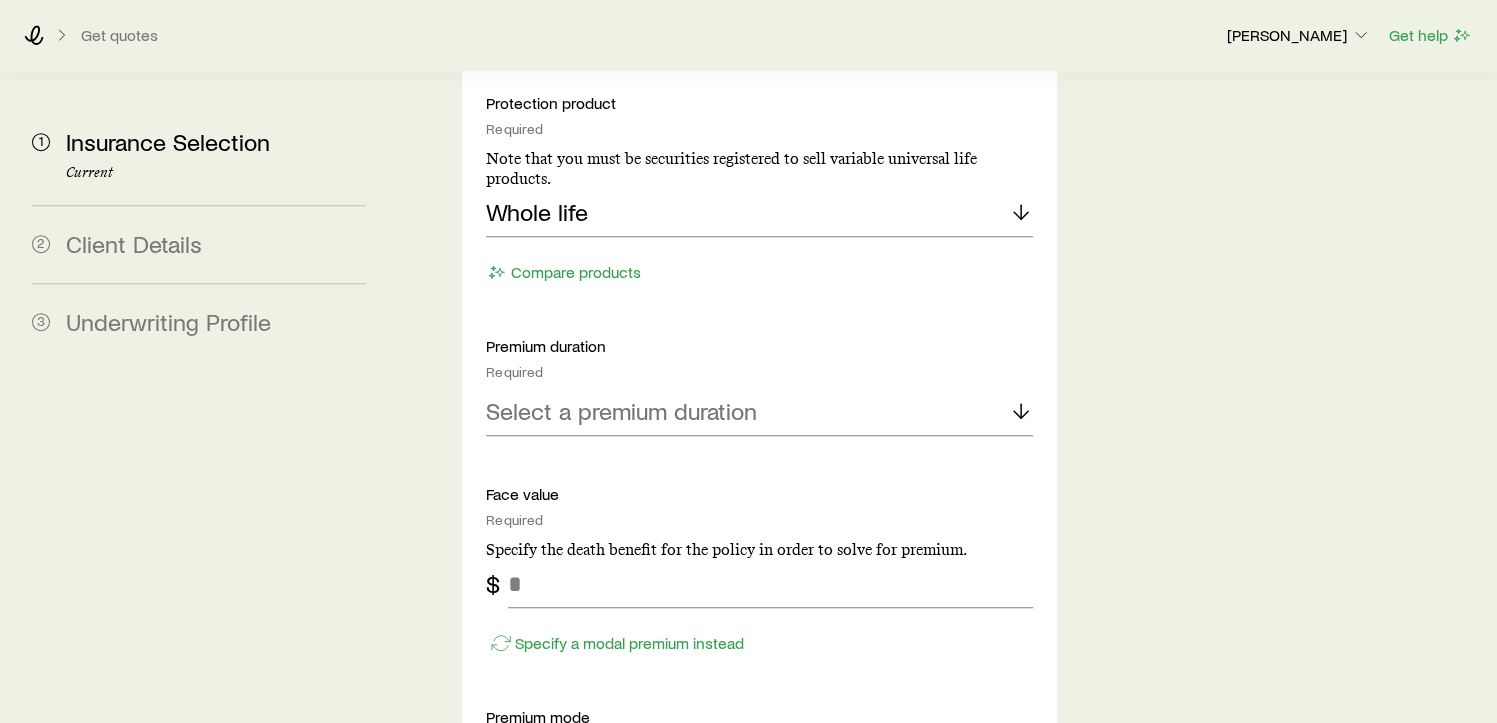scroll, scrollTop: 1100, scrollLeft: 0, axis: vertical 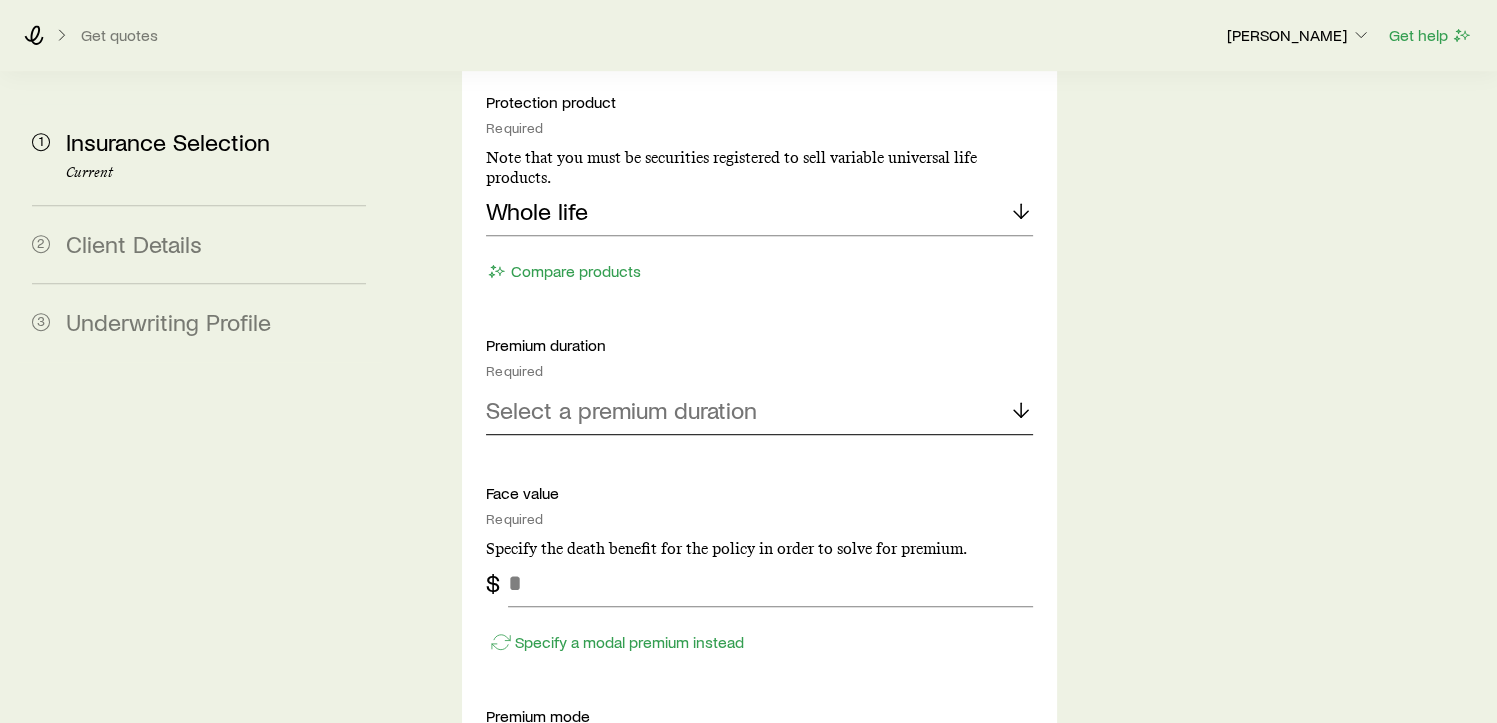 click on "Select a premium duration" at bounding box center (621, 410) 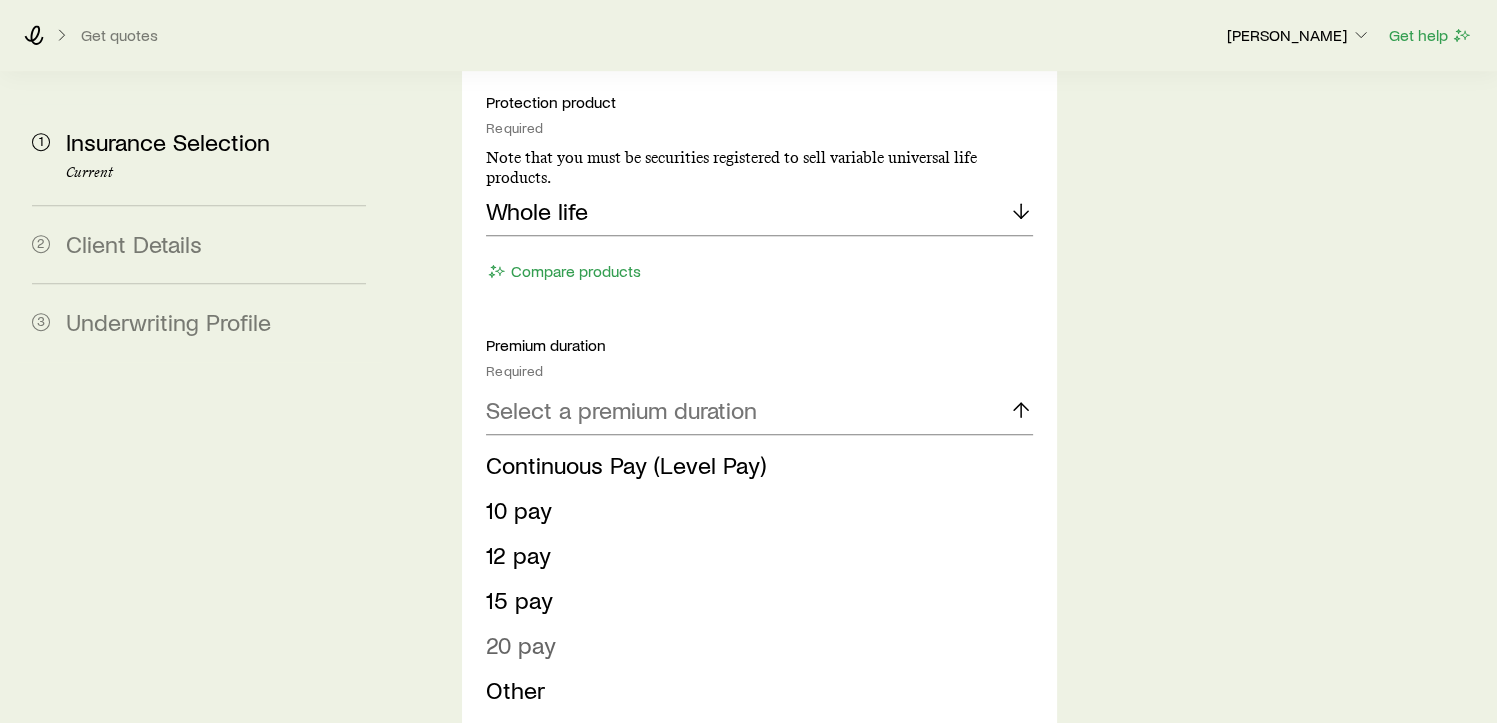 click on "20 pay" at bounding box center [521, 644] 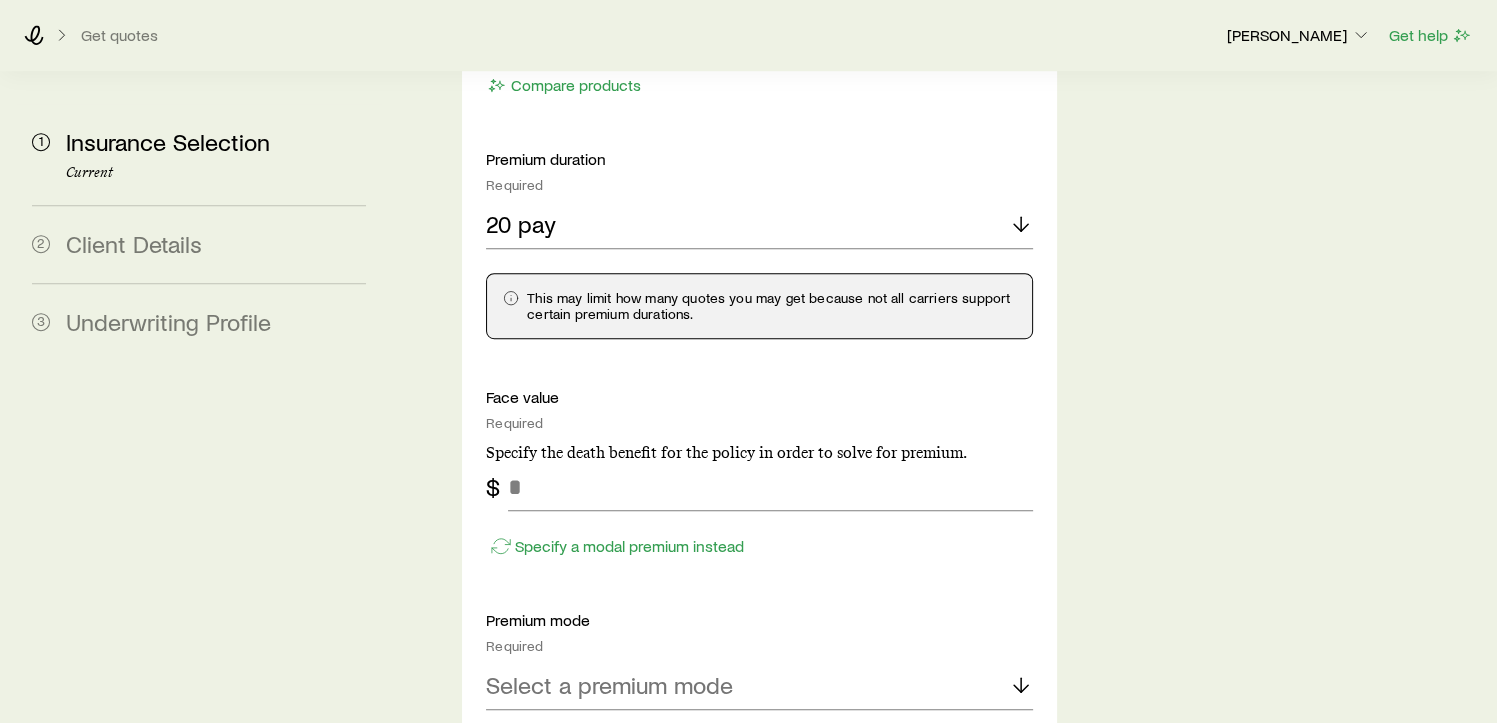 scroll, scrollTop: 1300, scrollLeft: 0, axis: vertical 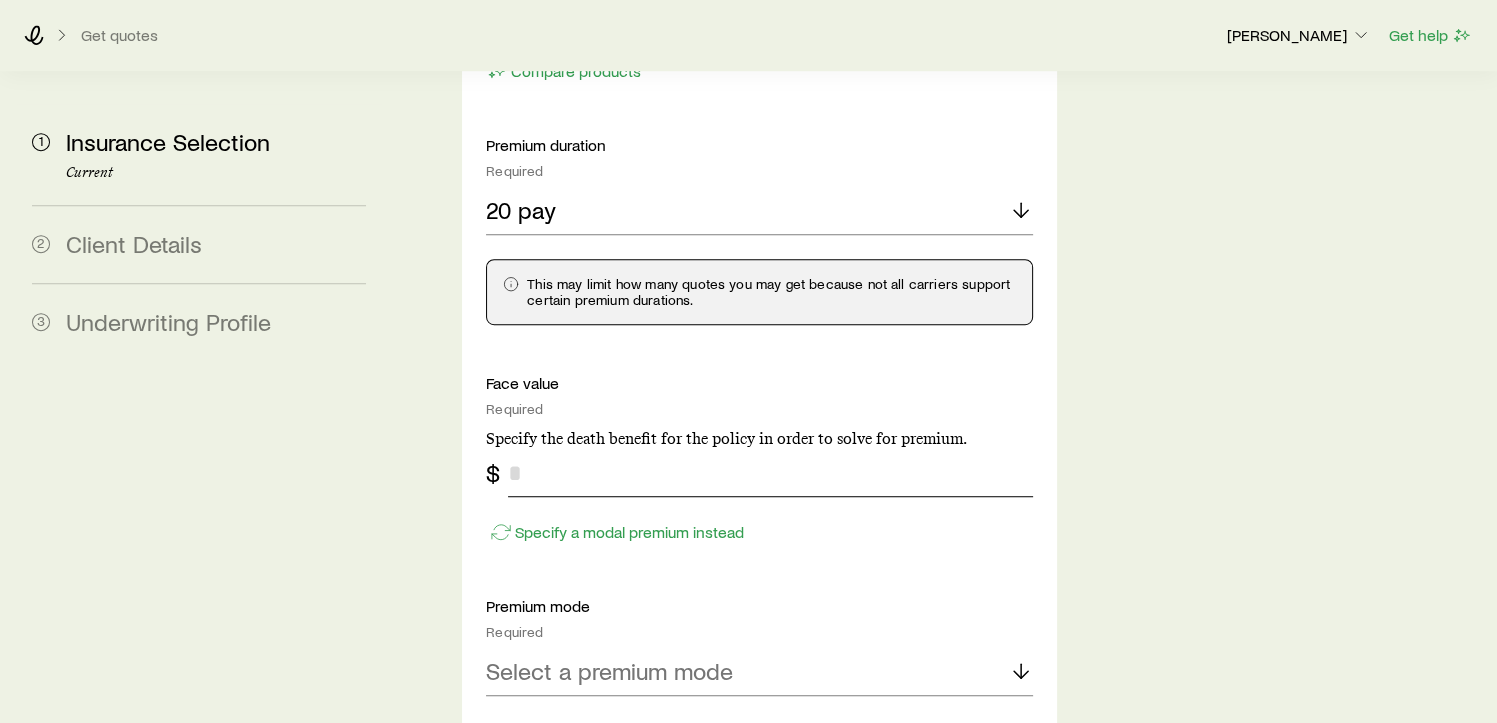 click at bounding box center [770, 473] 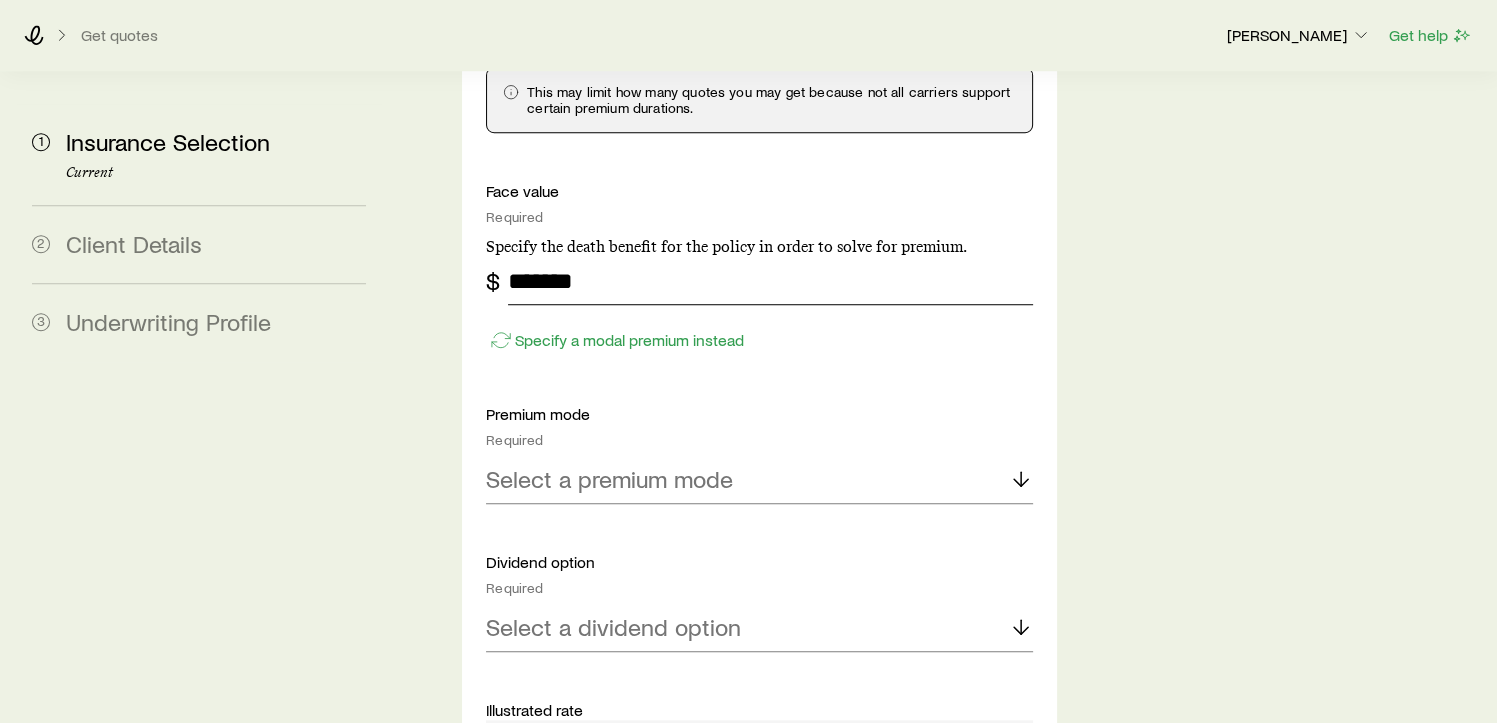 scroll, scrollTop: 1500, scrollLeft: 0, axis: vertical 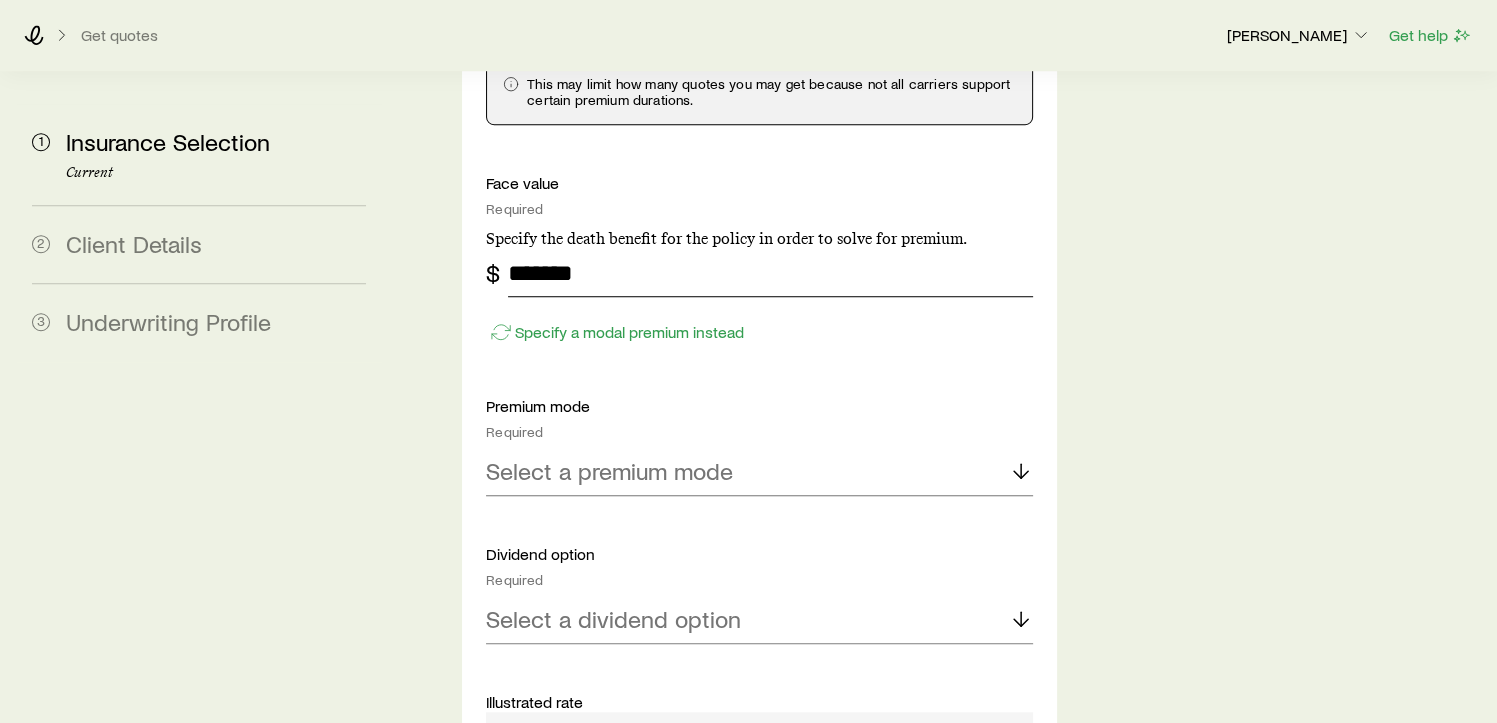 type on "*******" 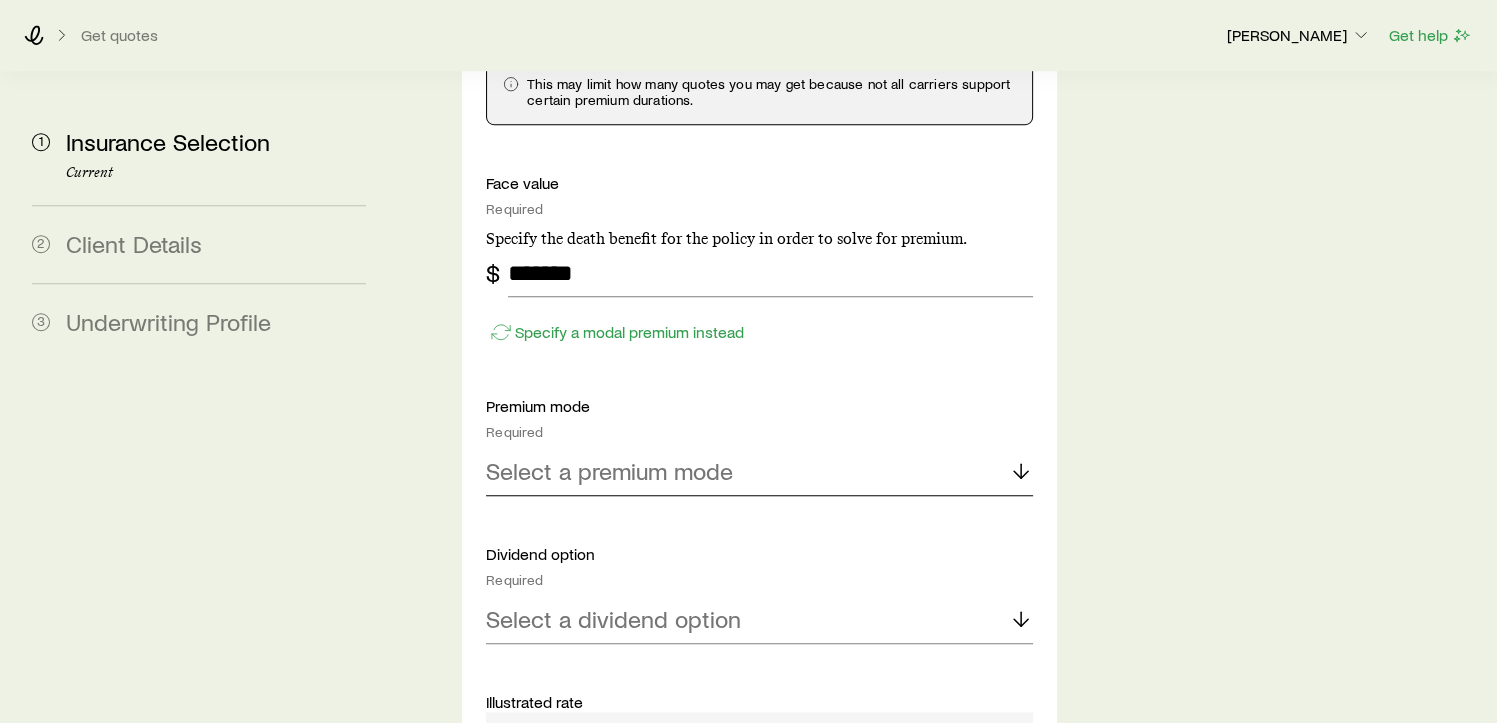 click on "Select a premium mode" at bounding box center (609, 471) 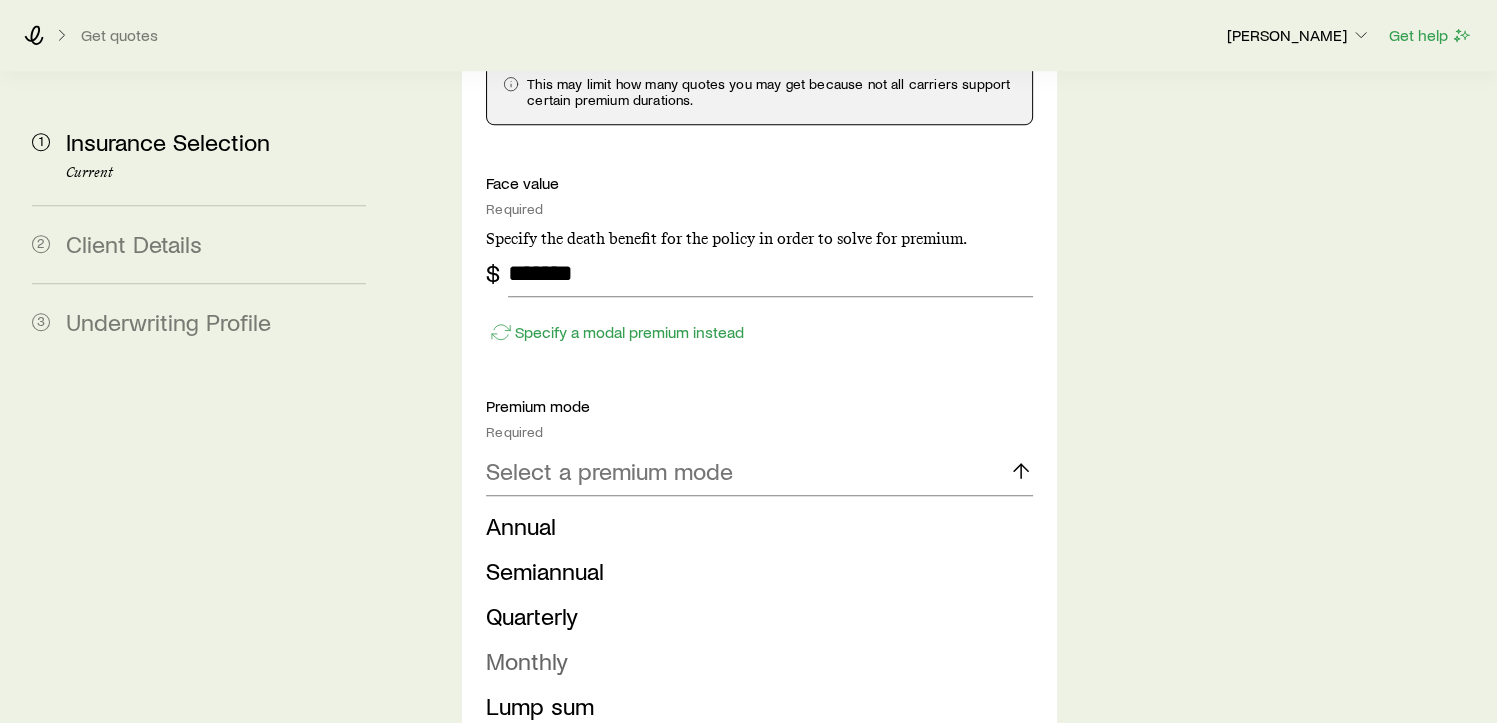 click on "Monthly" at bounding box center [527, 660] 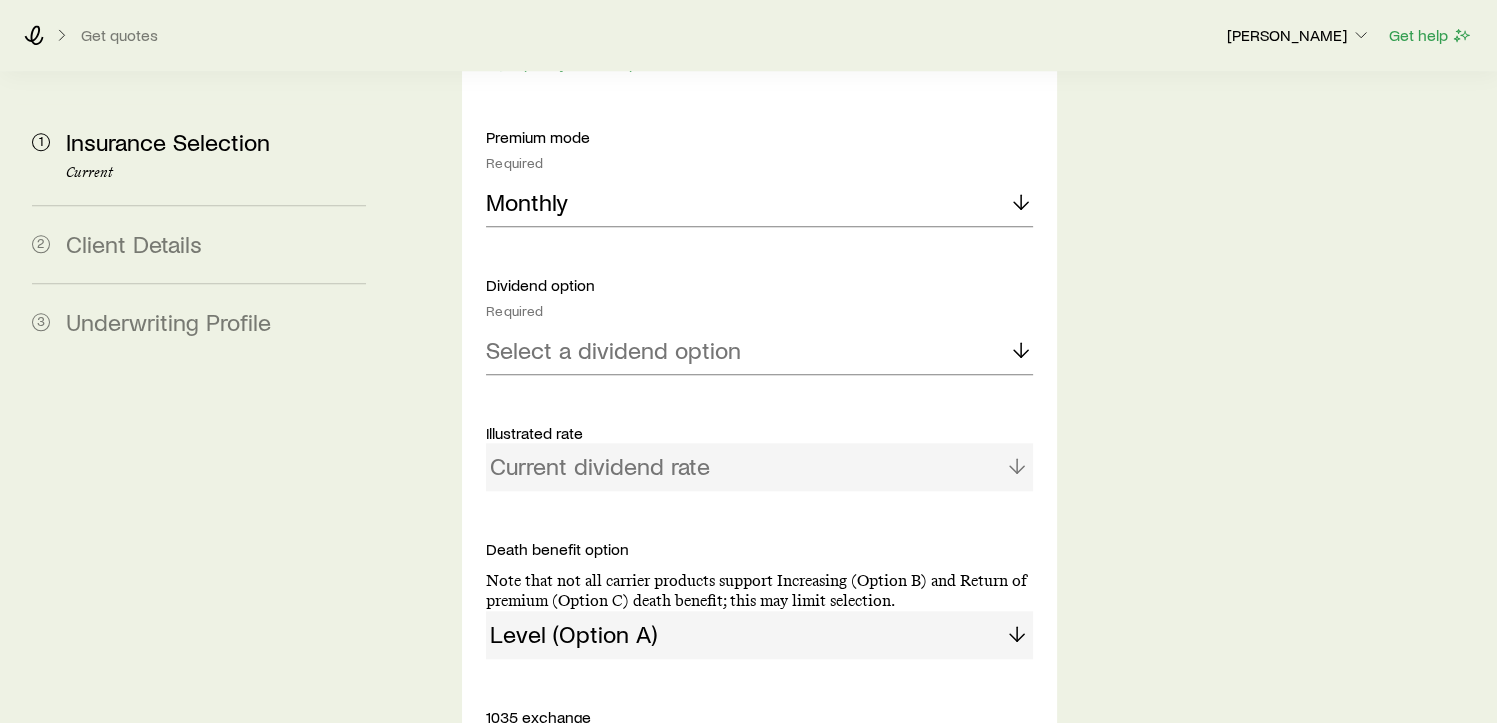scroll, scrollTop: 1775, scrollLeft: 0, axis: vertical 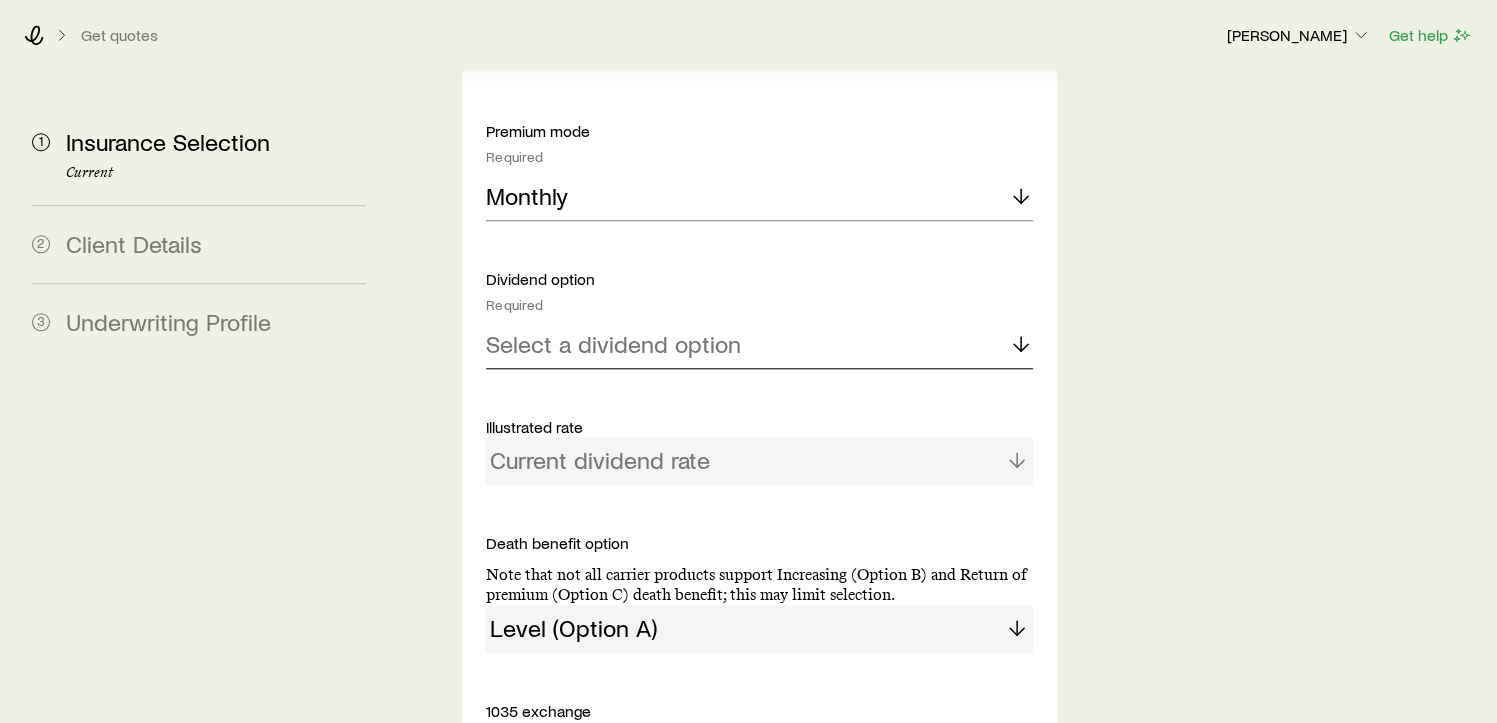 click on "Select a dividend option" at bounding box center (613, 344) 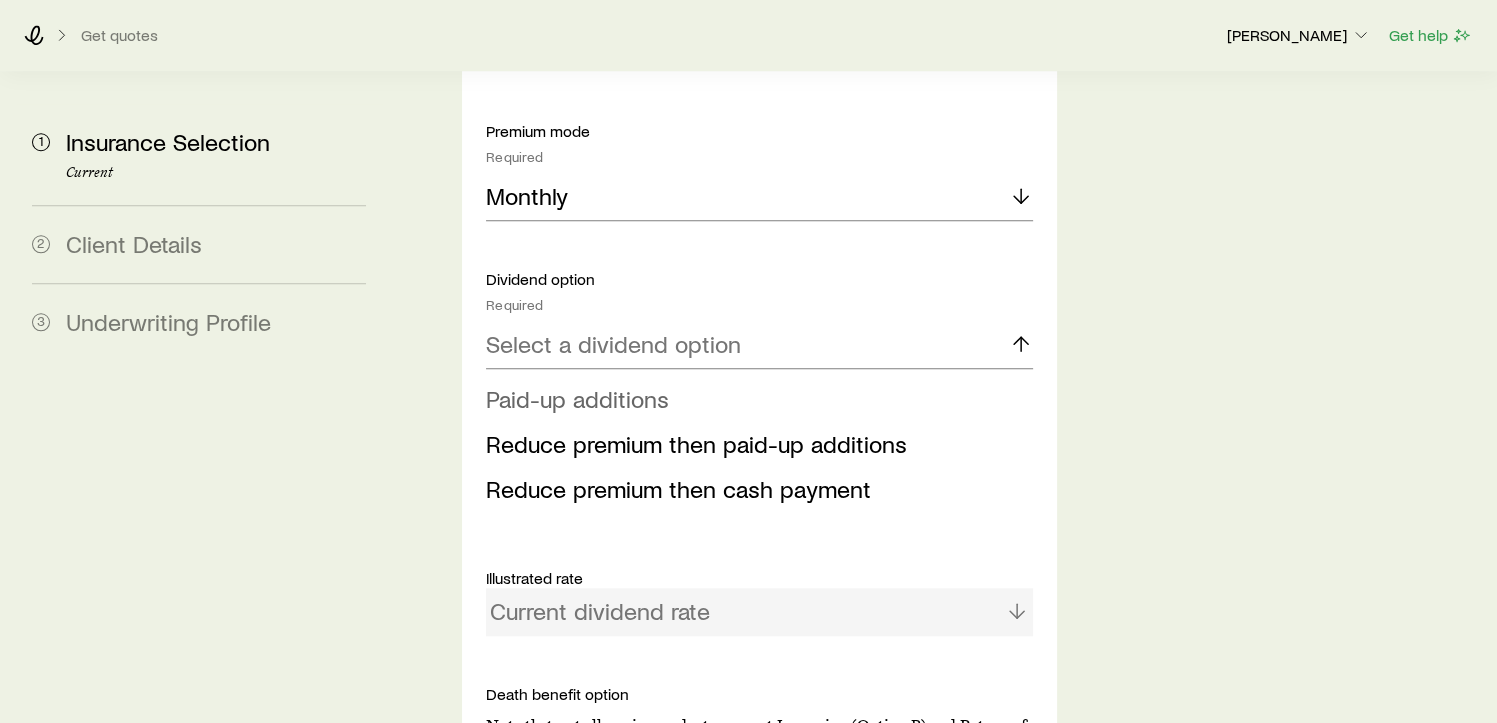 click on "Paid-up additions" at bounding box center (577, 398) 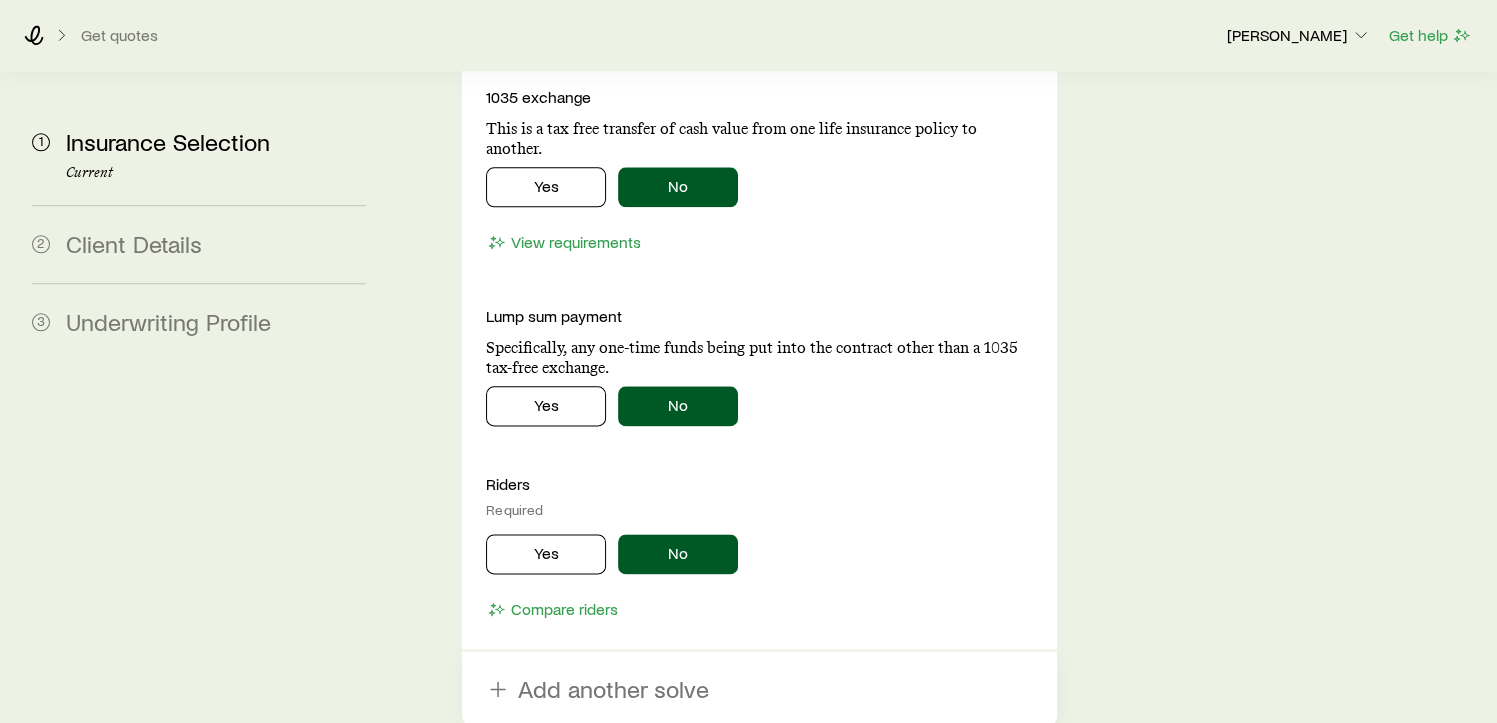 scroll, scrollTop: 2450, scrollLeft: 0, axis: vertical 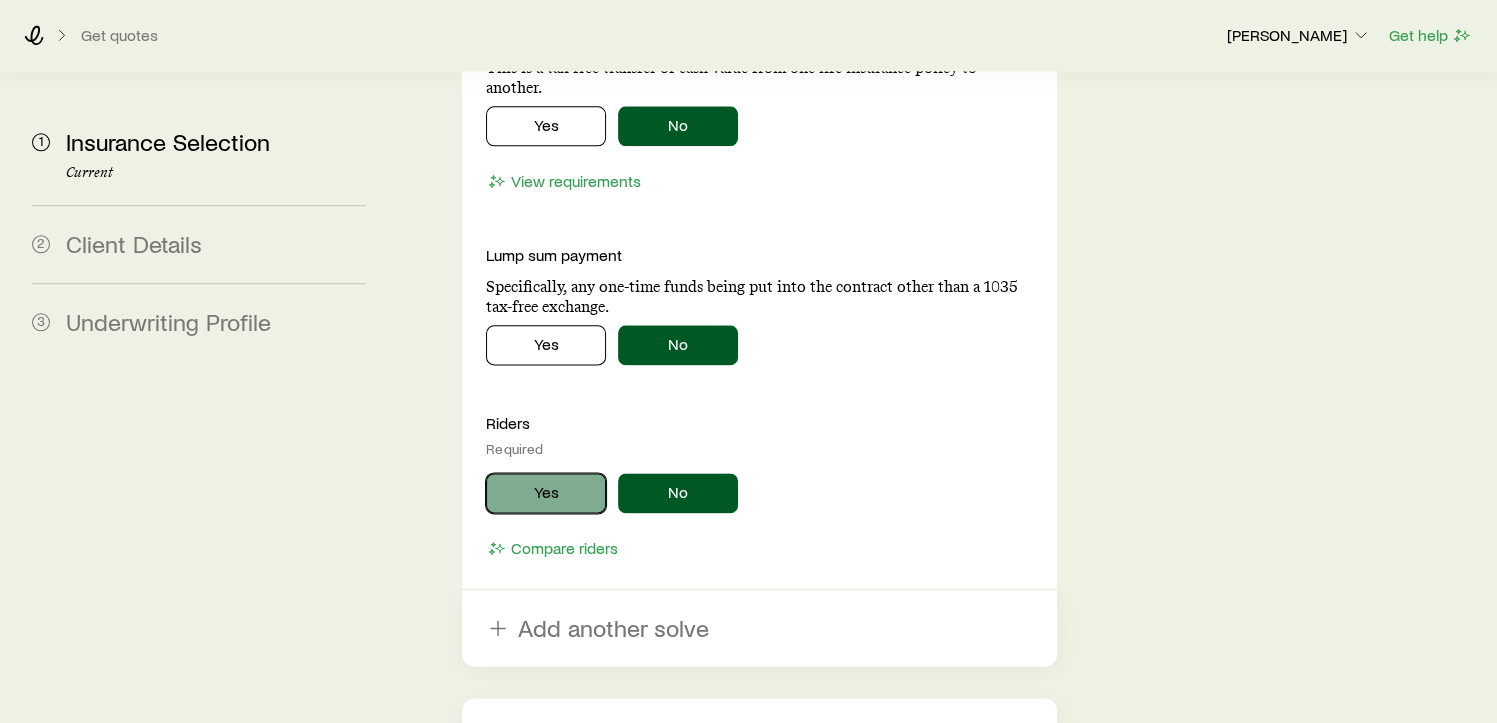 click on "Yes" at bounding box center (546, 493) 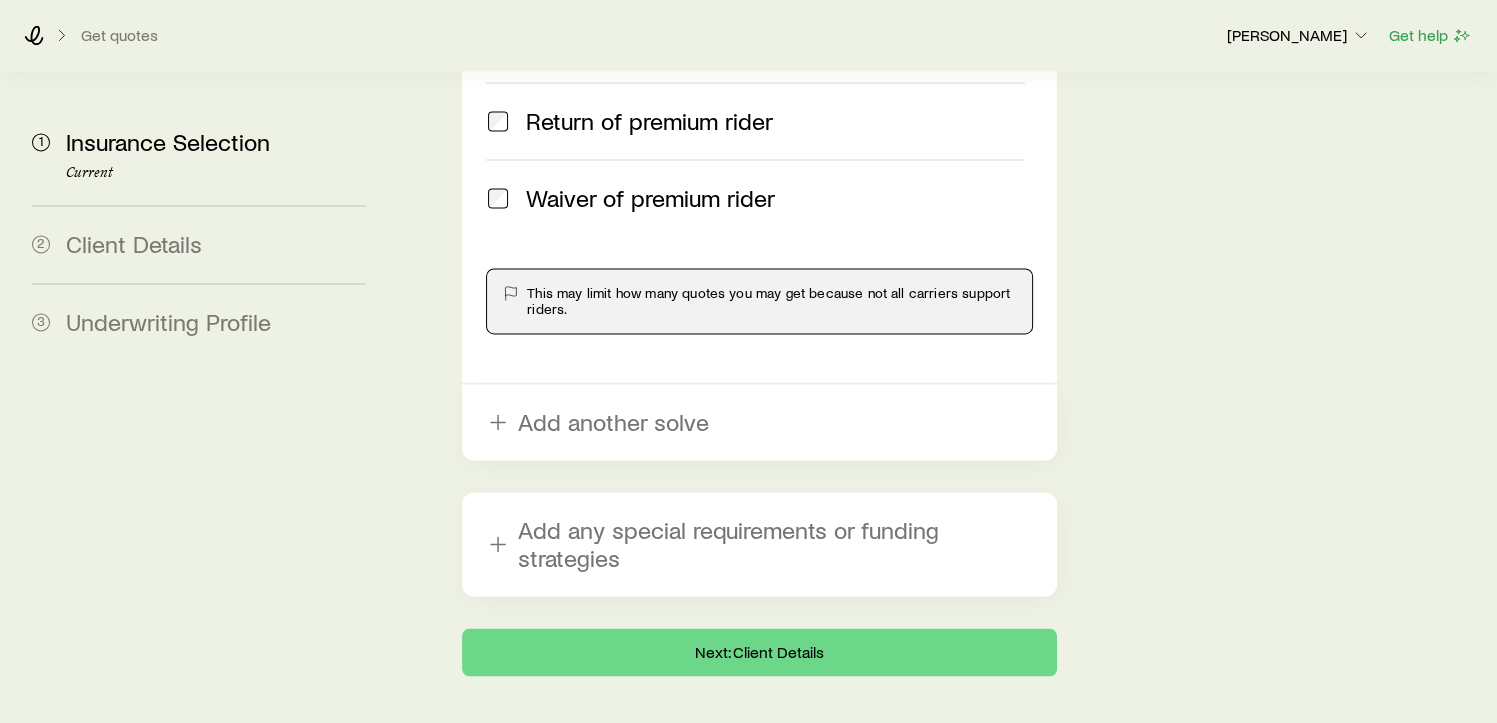 scroll, scrollTop: 3138, scrollLeft: 0, axis: vertical 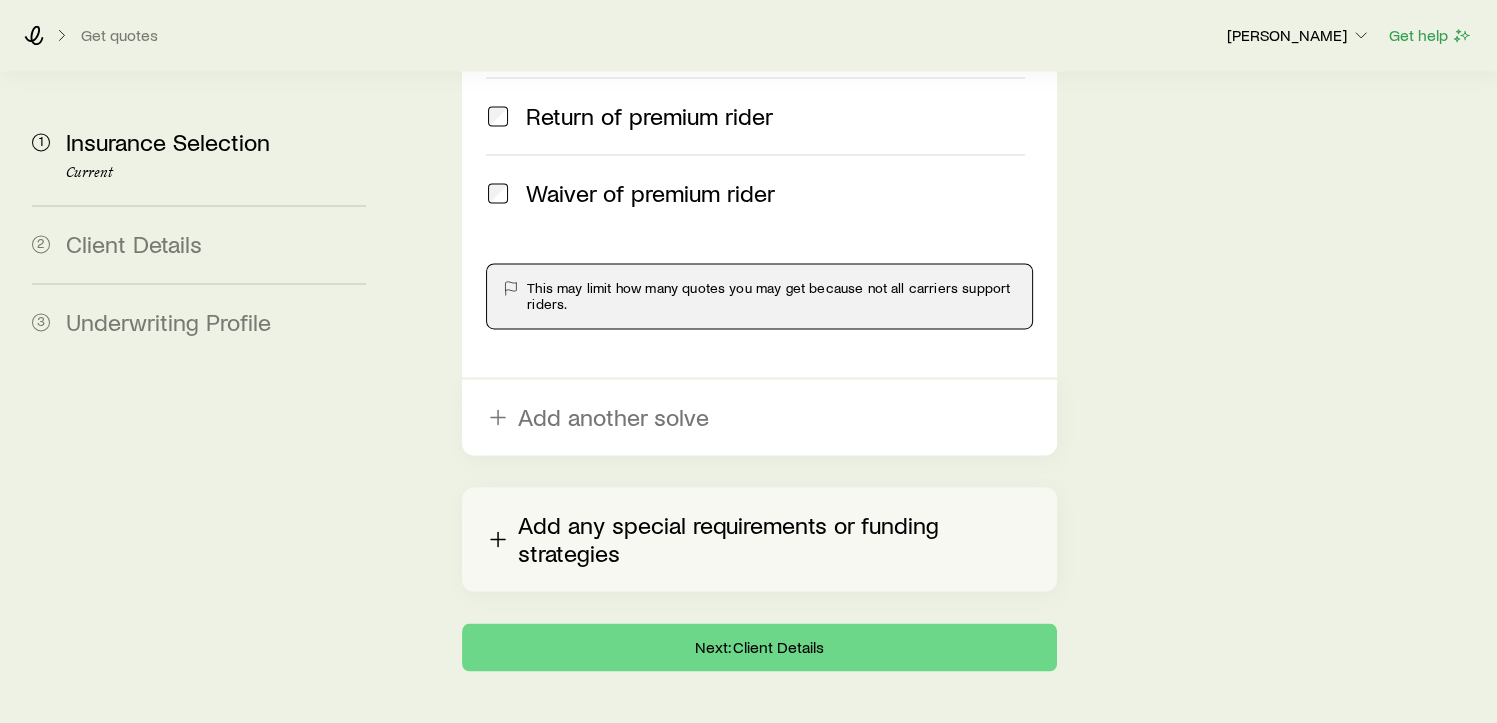click on "Add any special requirements or funding strategies" at bounding box center [759, 539] 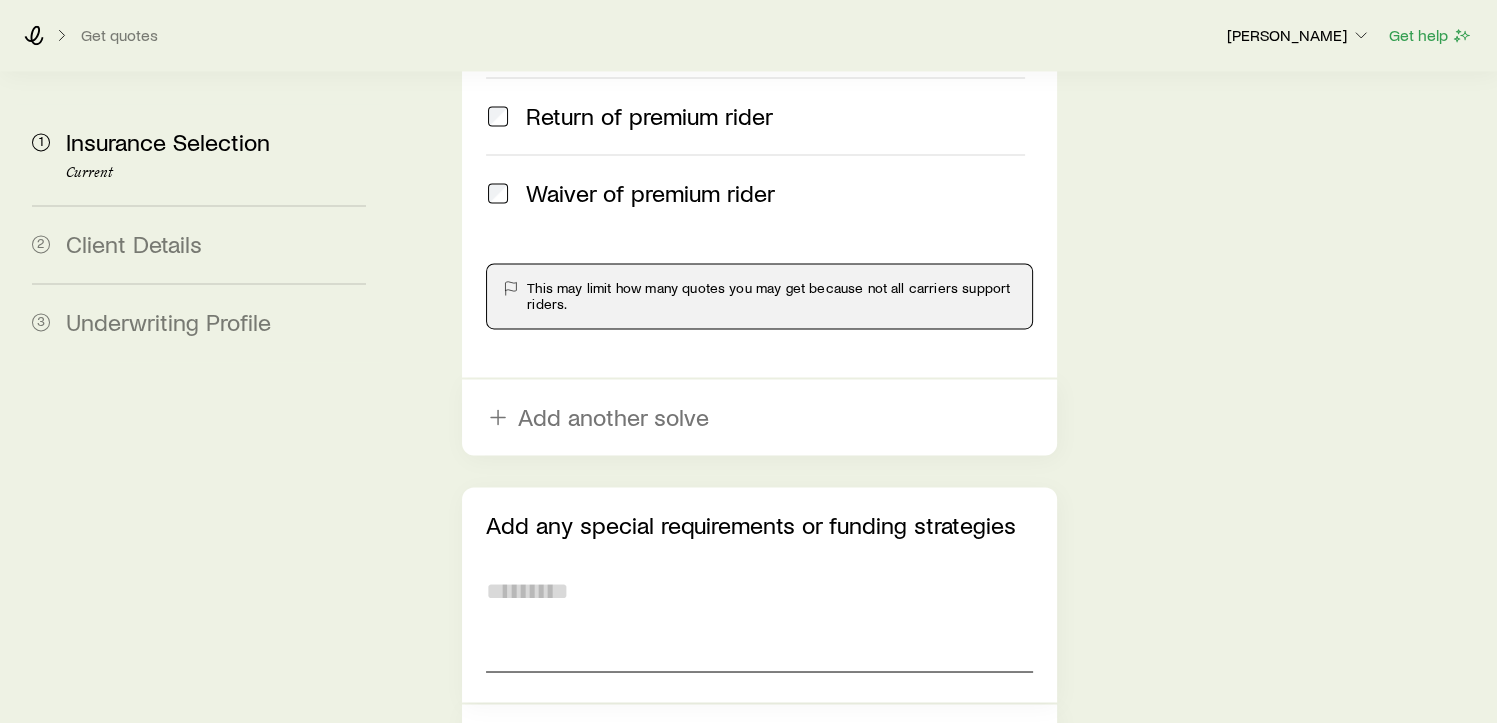 click at bounding box center [759, 617] 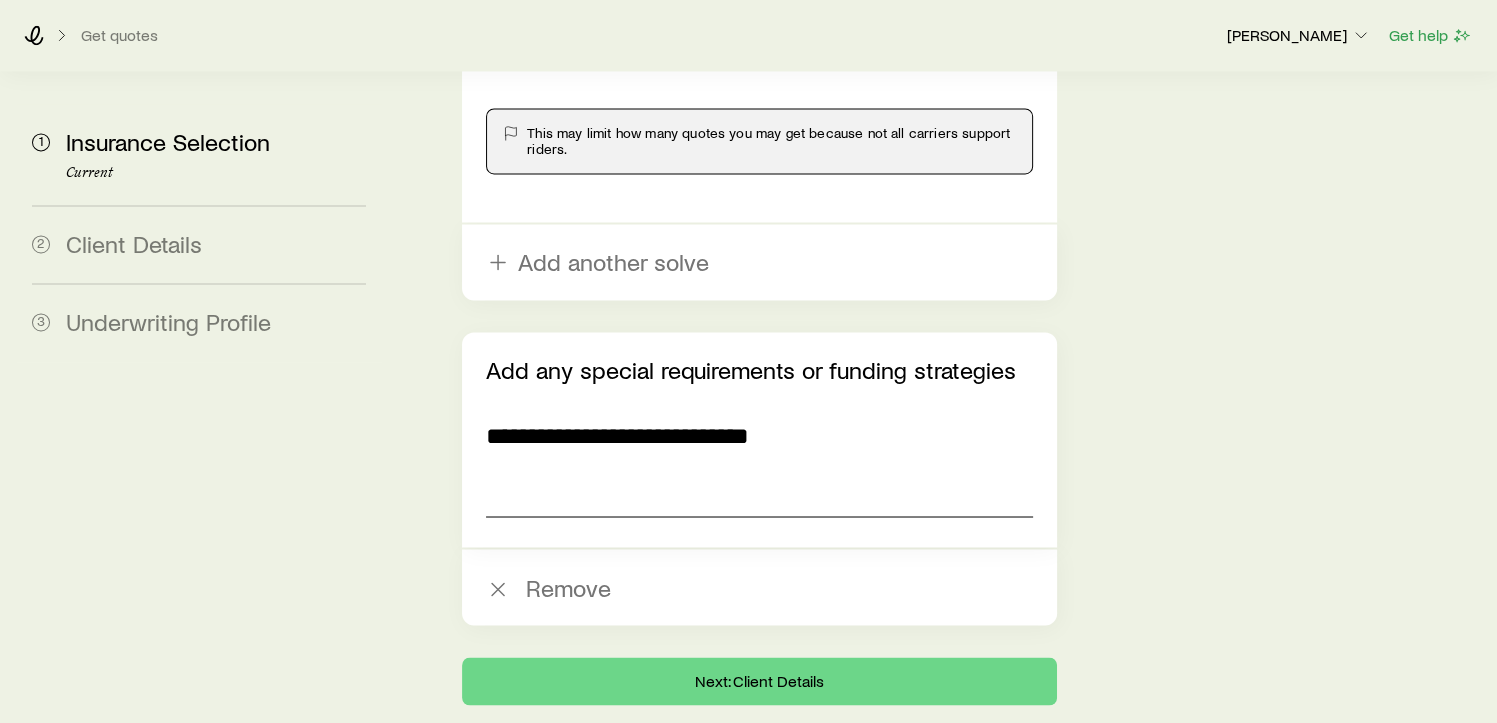 scroll, scrollTop: 3326, scrollLeft: 0, axis: vertical 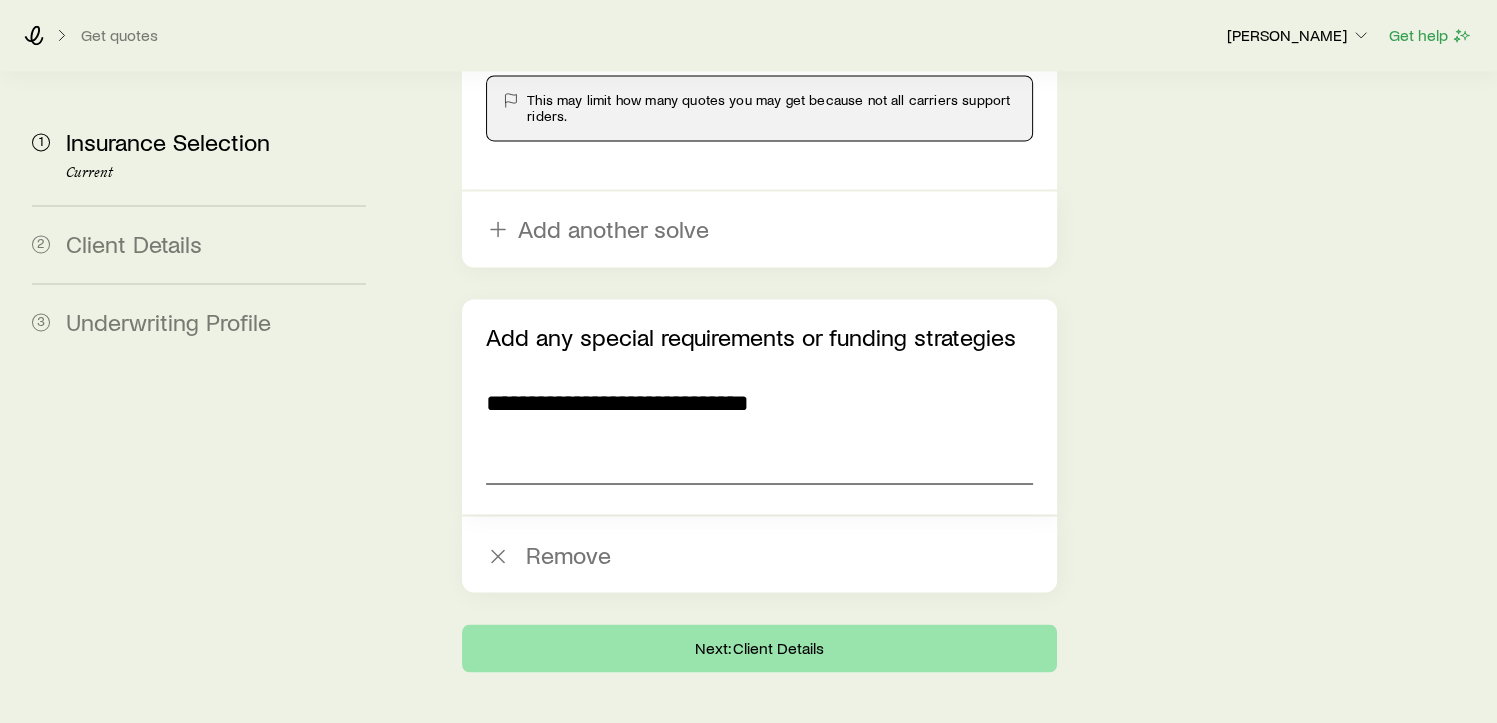 type on "**********" 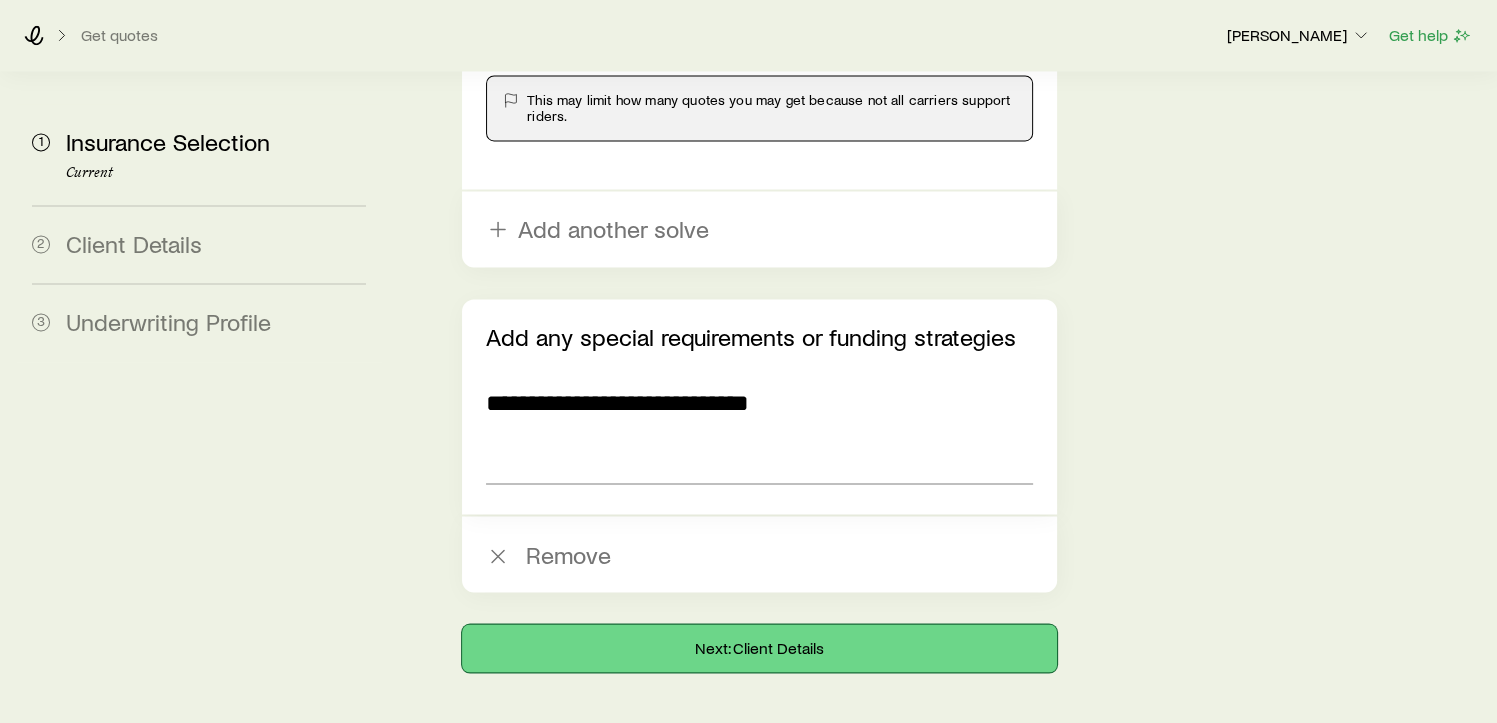 click on "Next: Client Details" at bounding box center [759, 648] 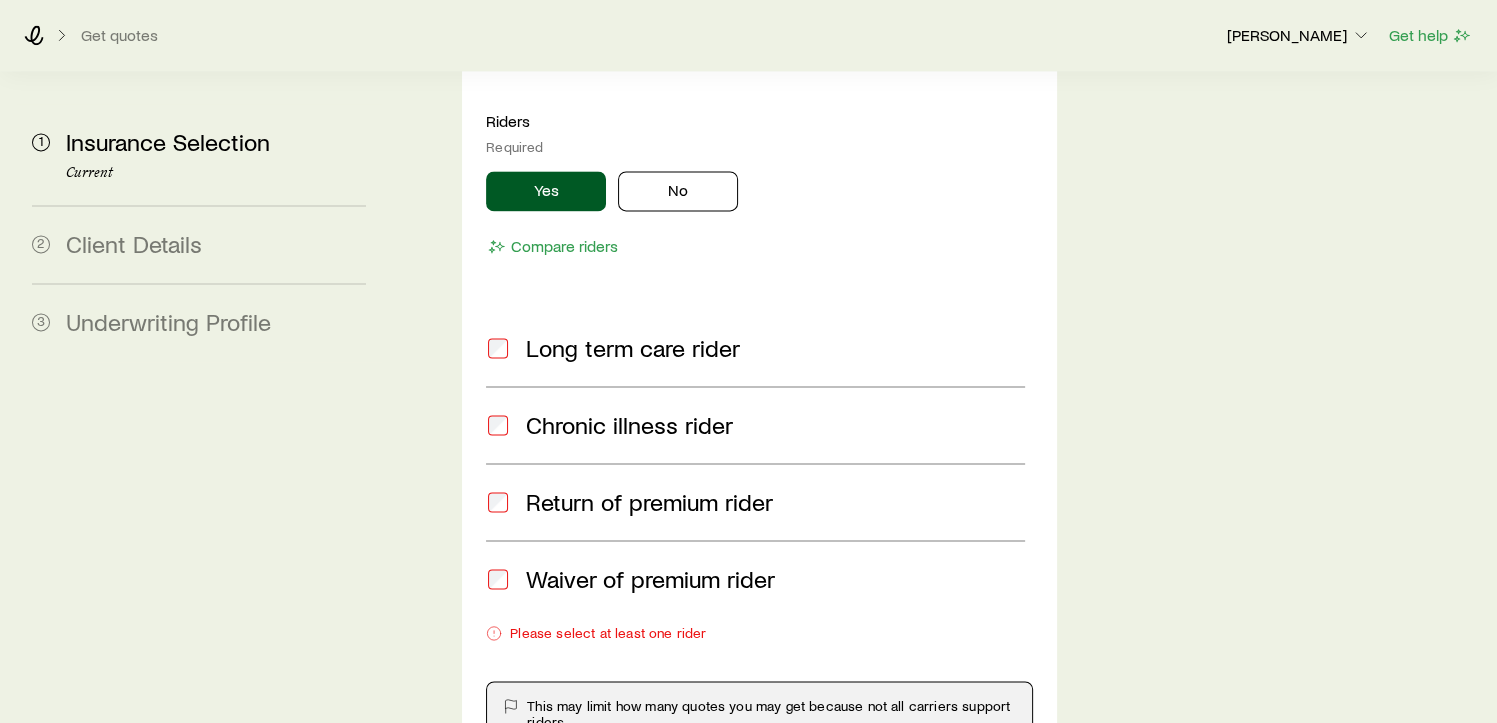 scroll, scrollTop: 2850, scrollLeft: 0, axis: vertical 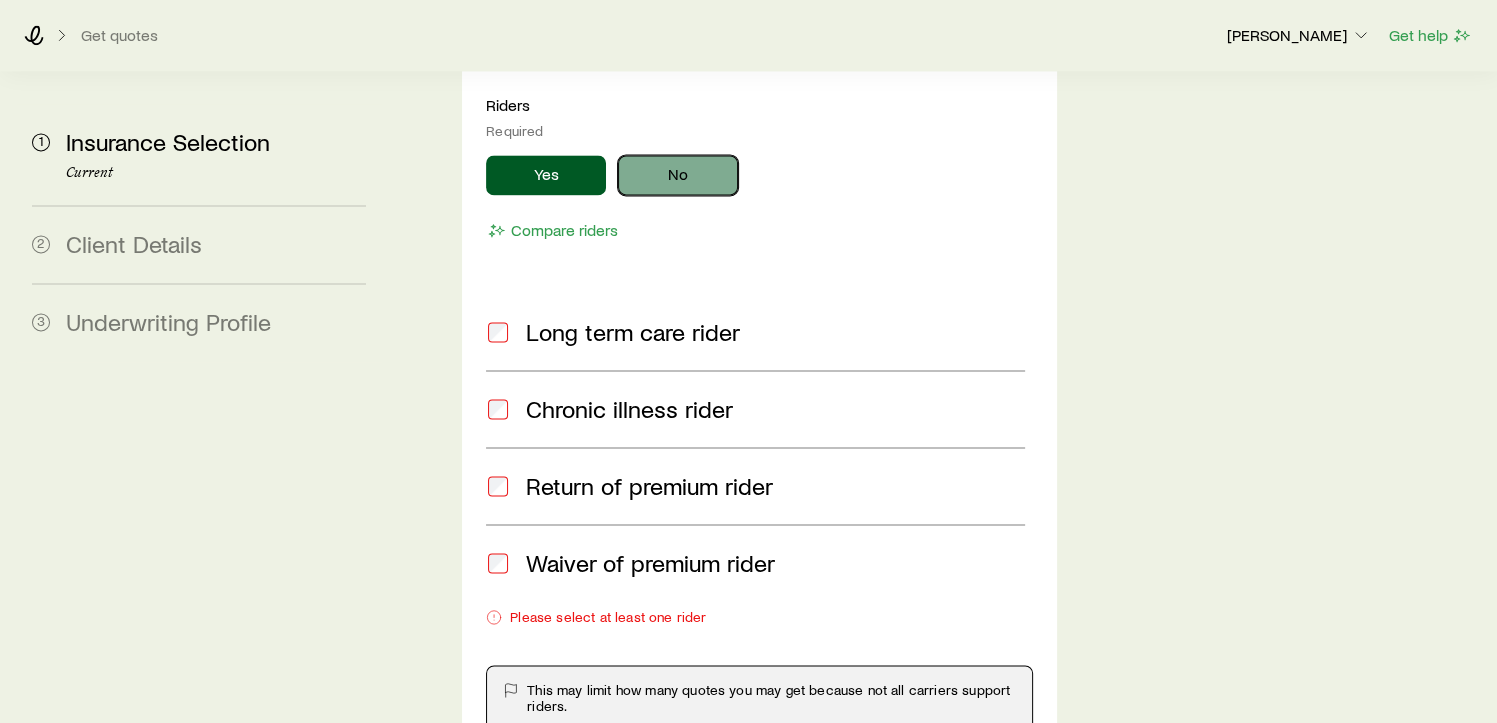 click on "No" at bounding box center (678, 175) 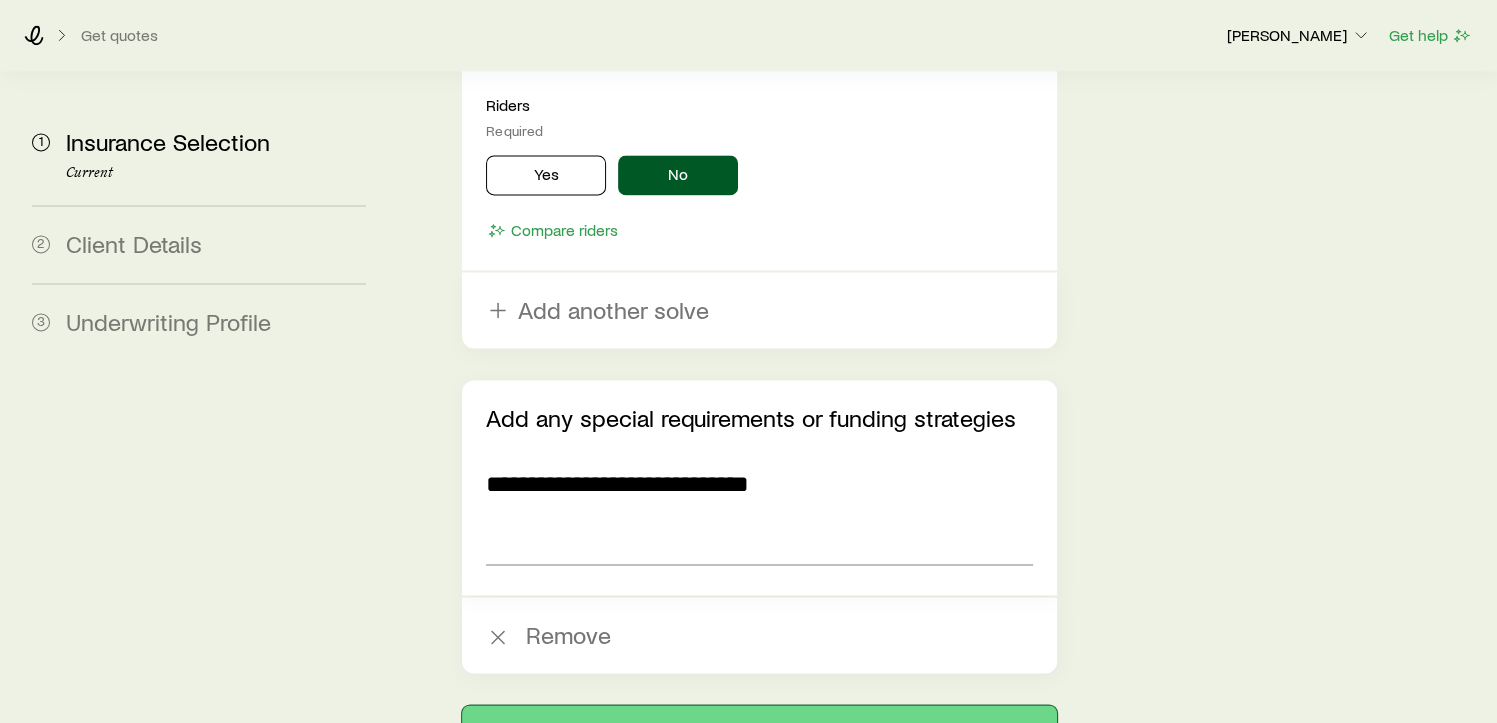 click on "Next: Client Details" at bounding box center [759, 729] 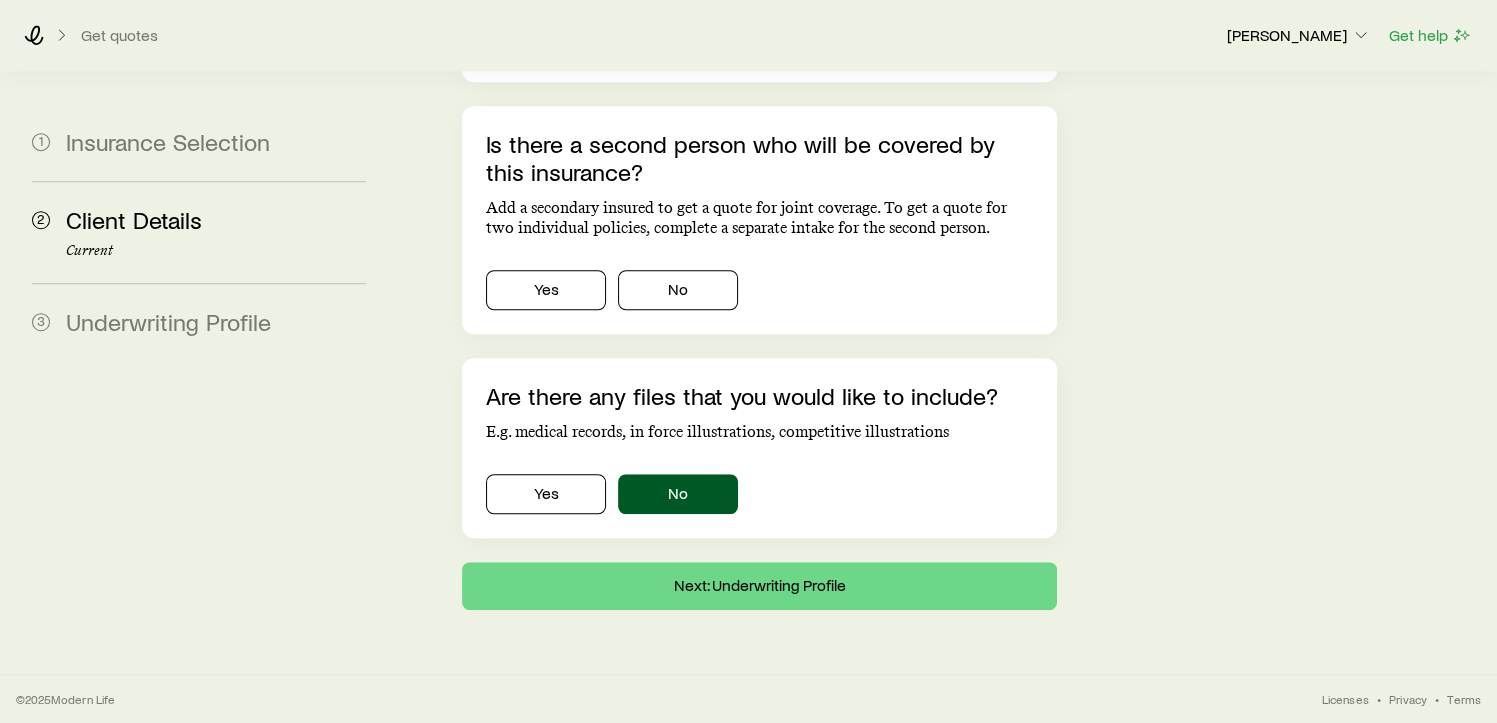 scroll, scrollTop: 0, scrollLeft: 0, axis: both 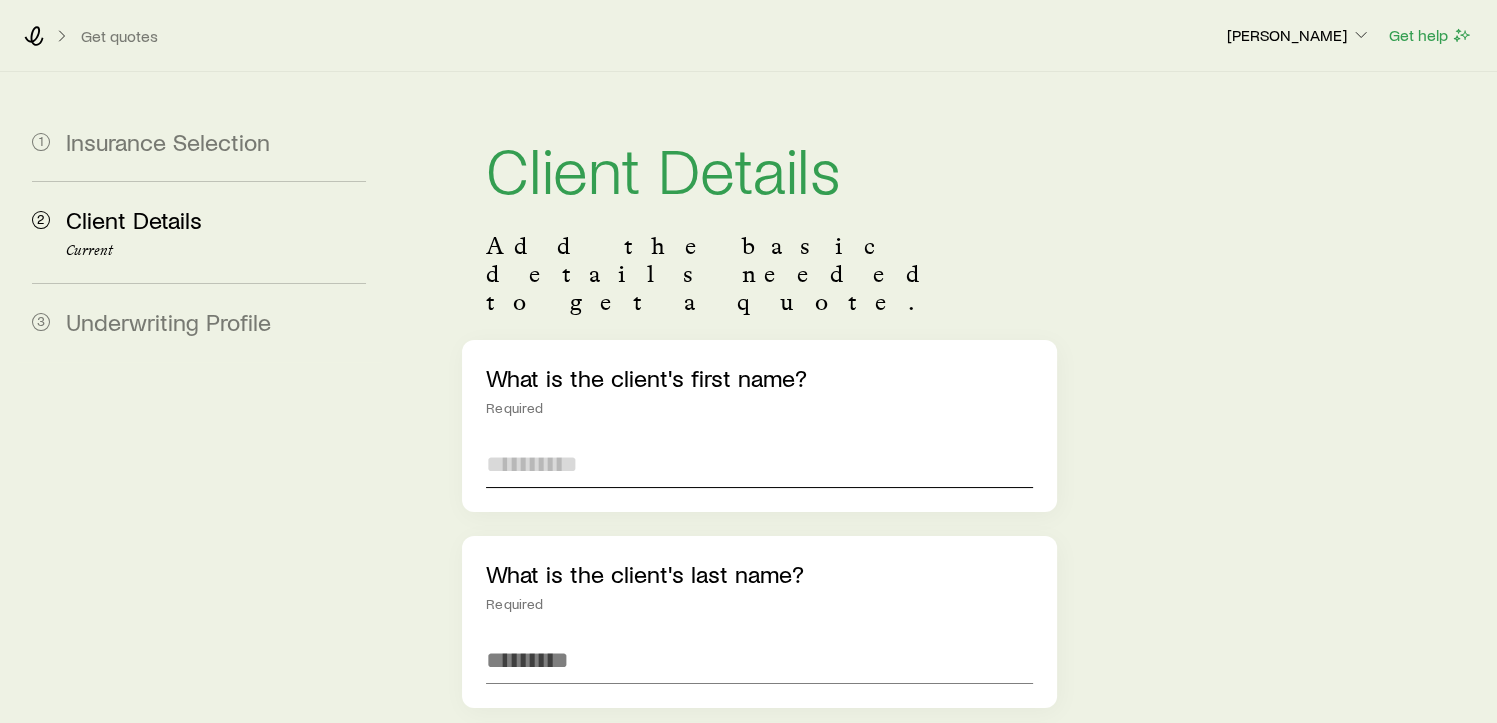 click at bounding box center [759, 464] 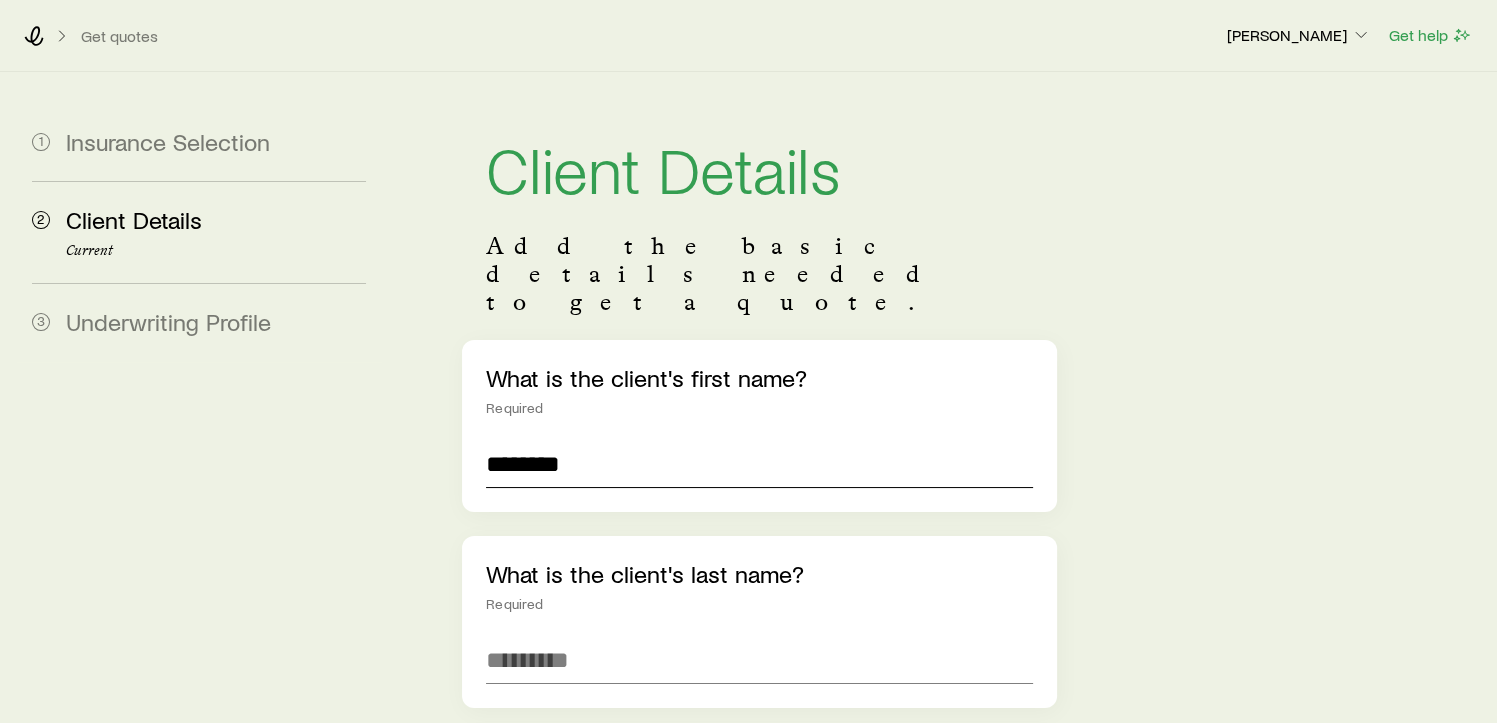 type on "********" 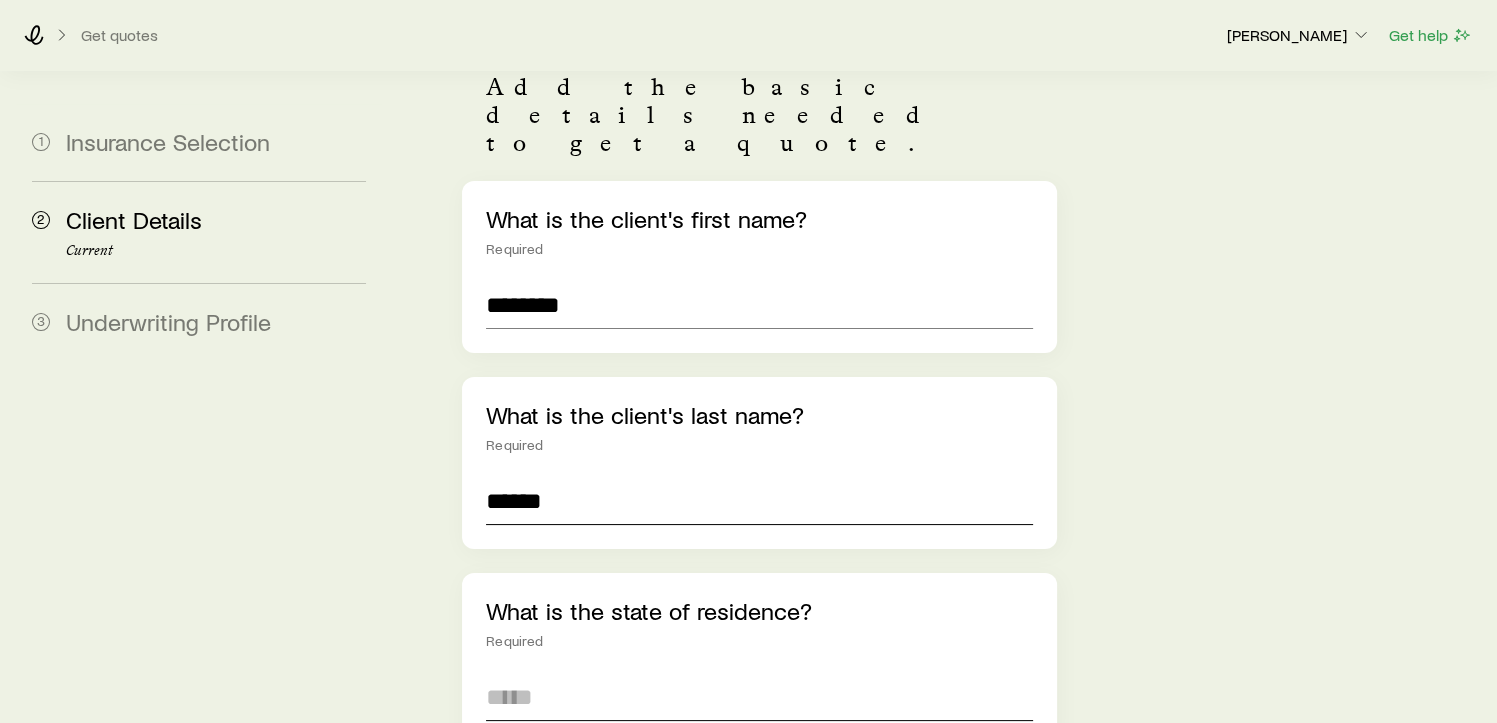 scroll, scrollTop: 275, scrollLeft: 0, axis: vertical 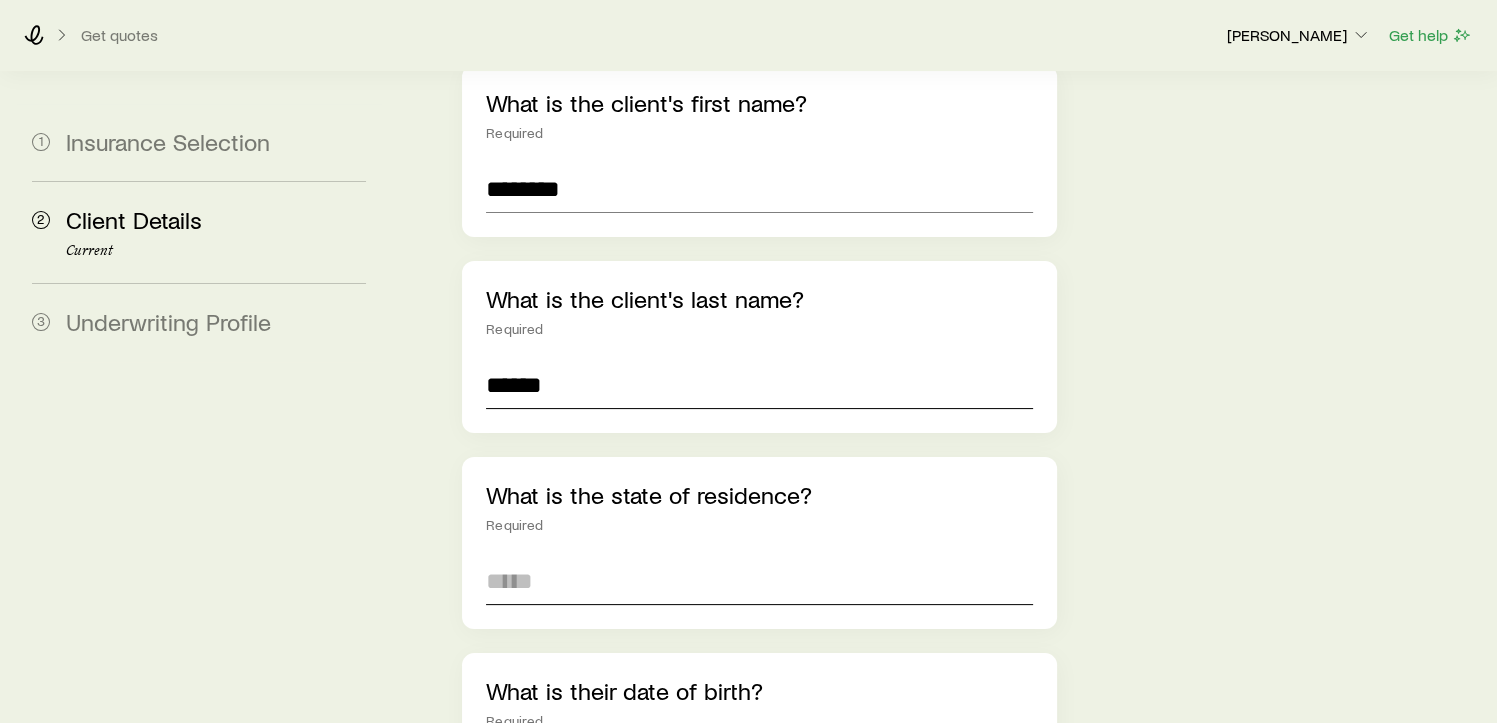 type on "******" 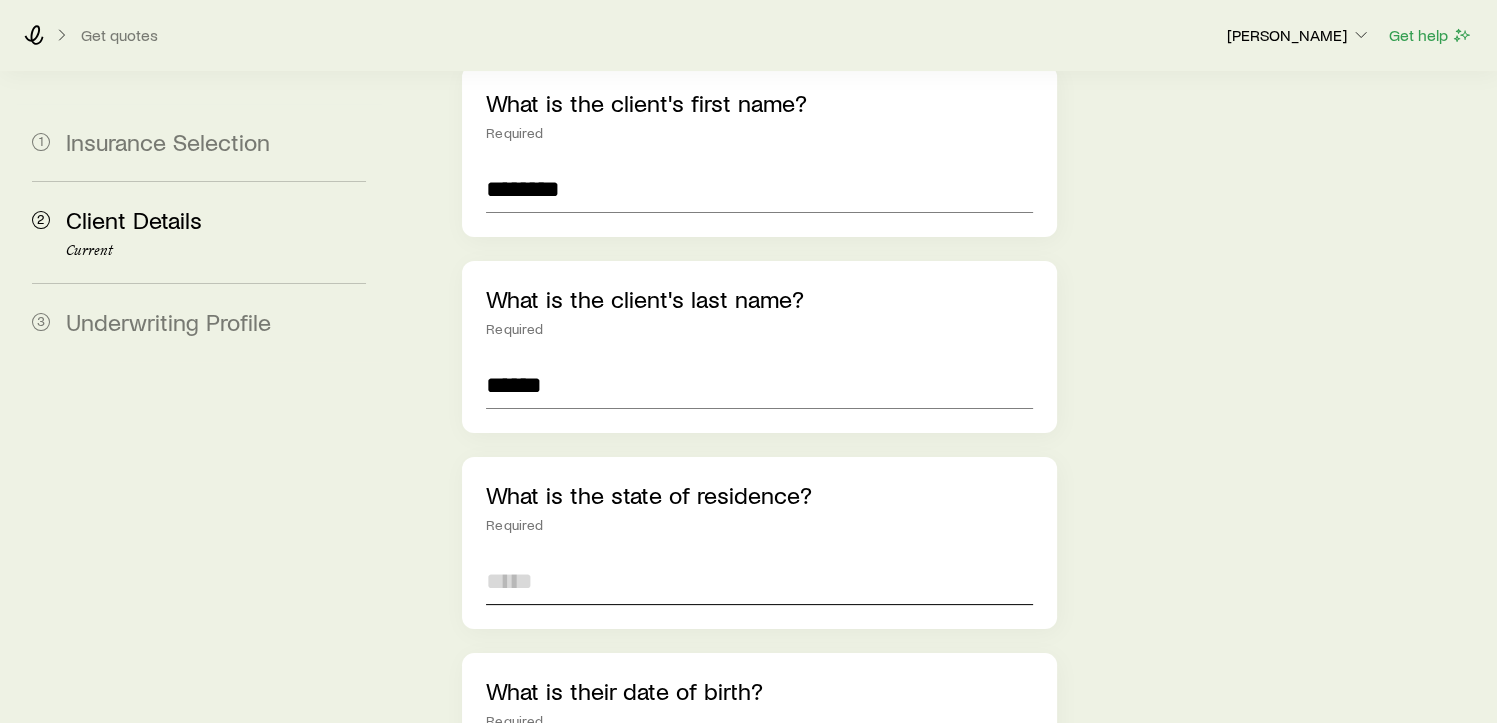 click at bounding box center [759, 581] 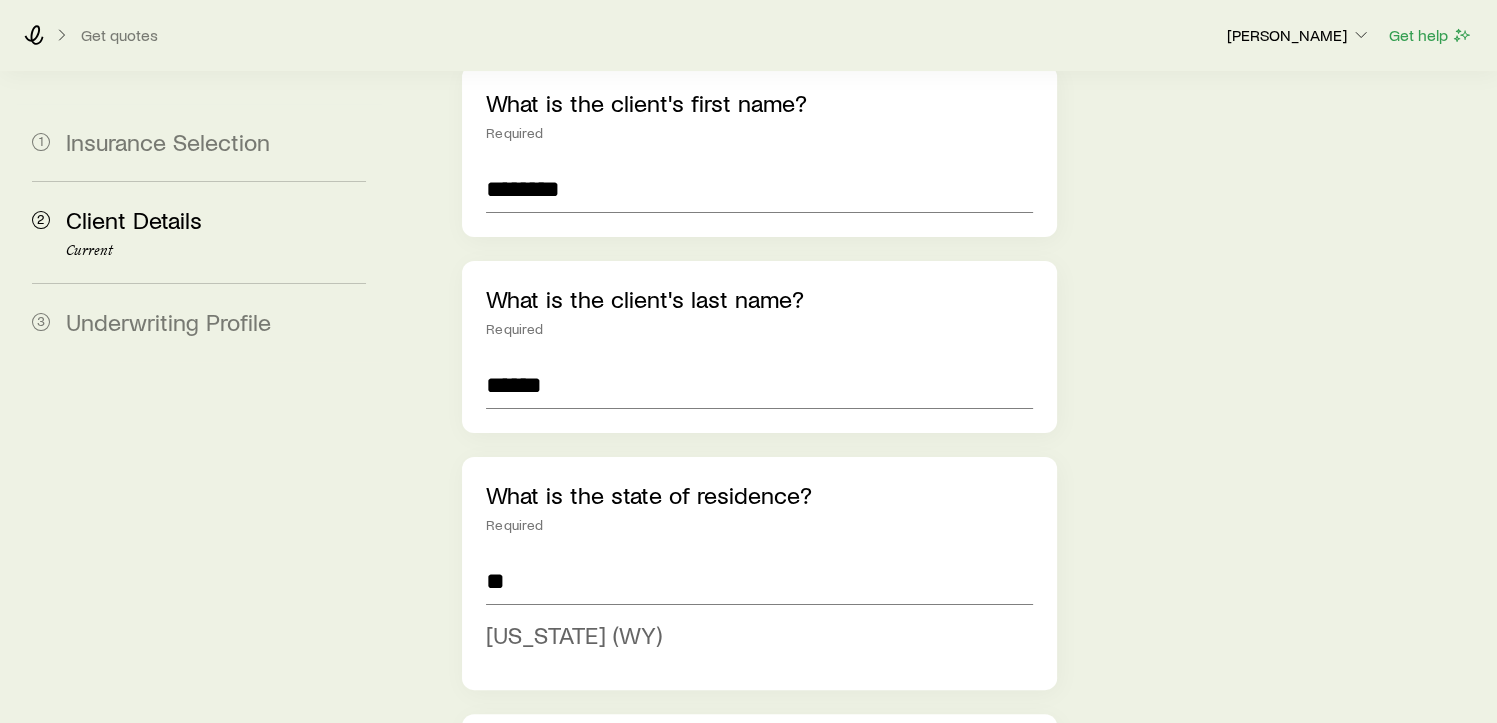 click on "[US_STATE] (WY)" at bounding box center [574, 634] 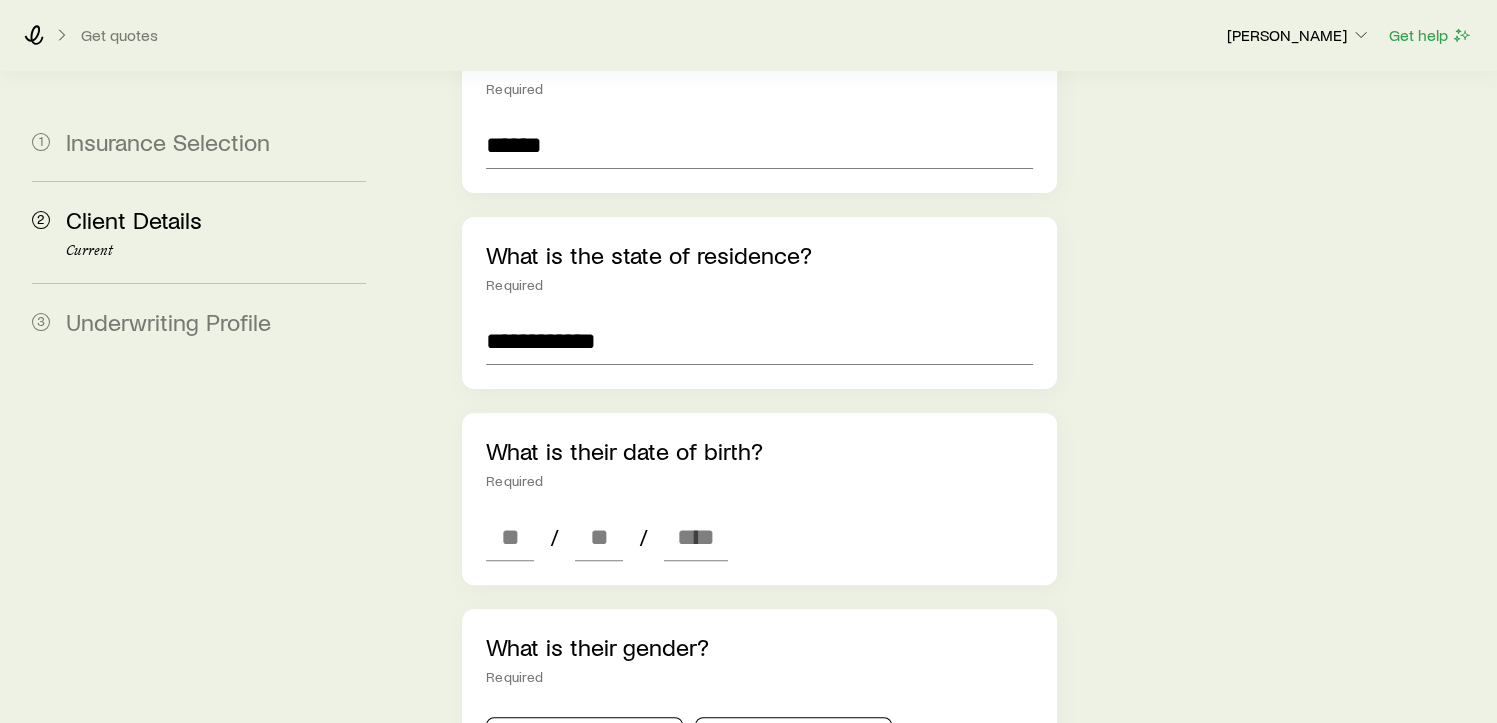scroll, scrollTop: 550, scrollLeft: 0, axis: vertical 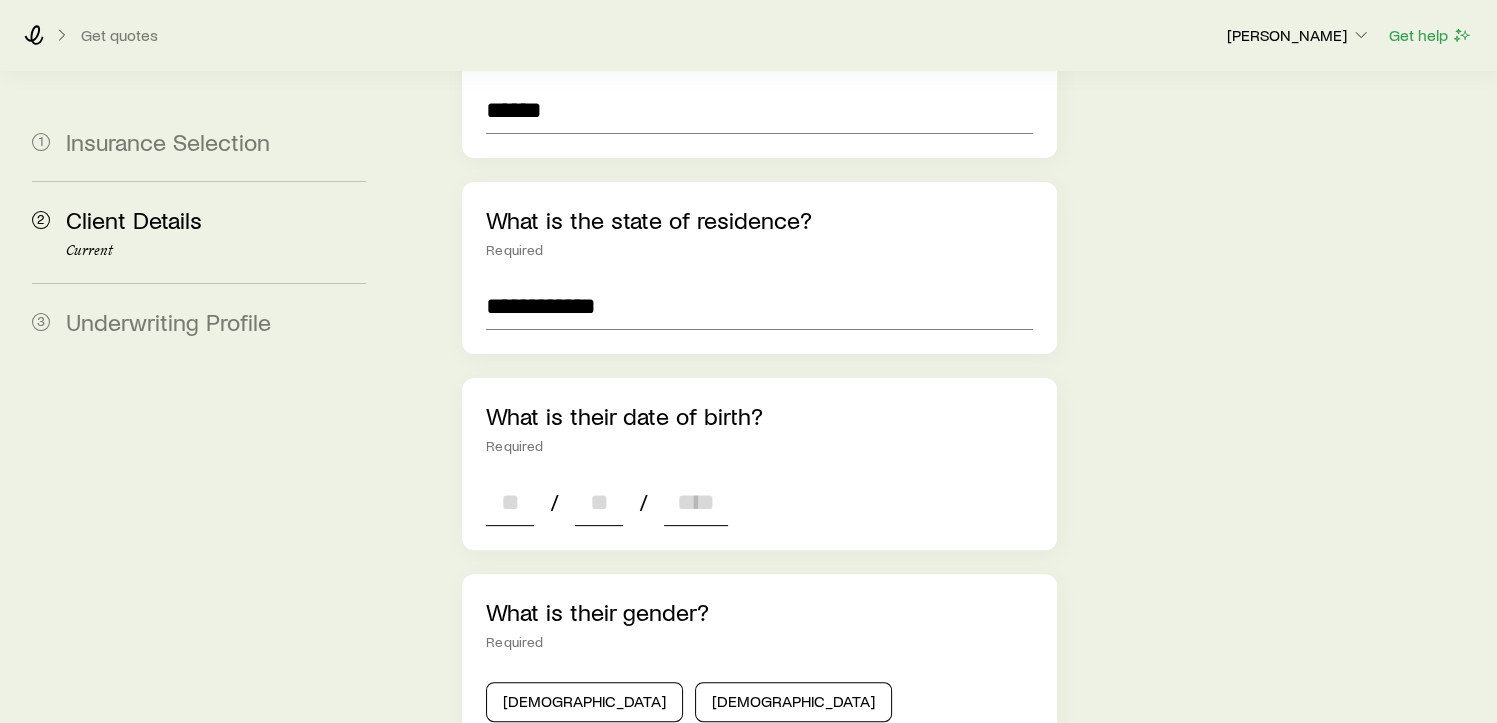 click at bounding box center (510, 502) 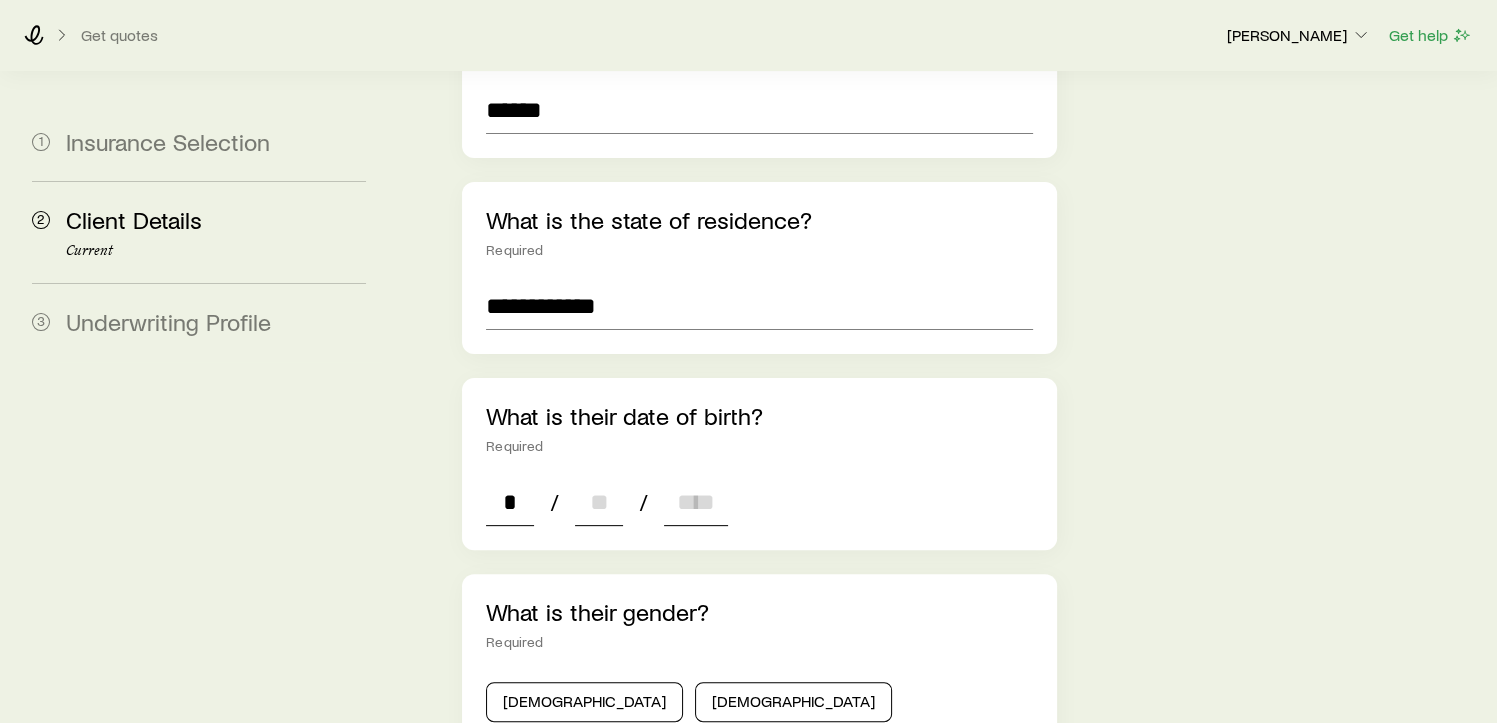 type on "**" 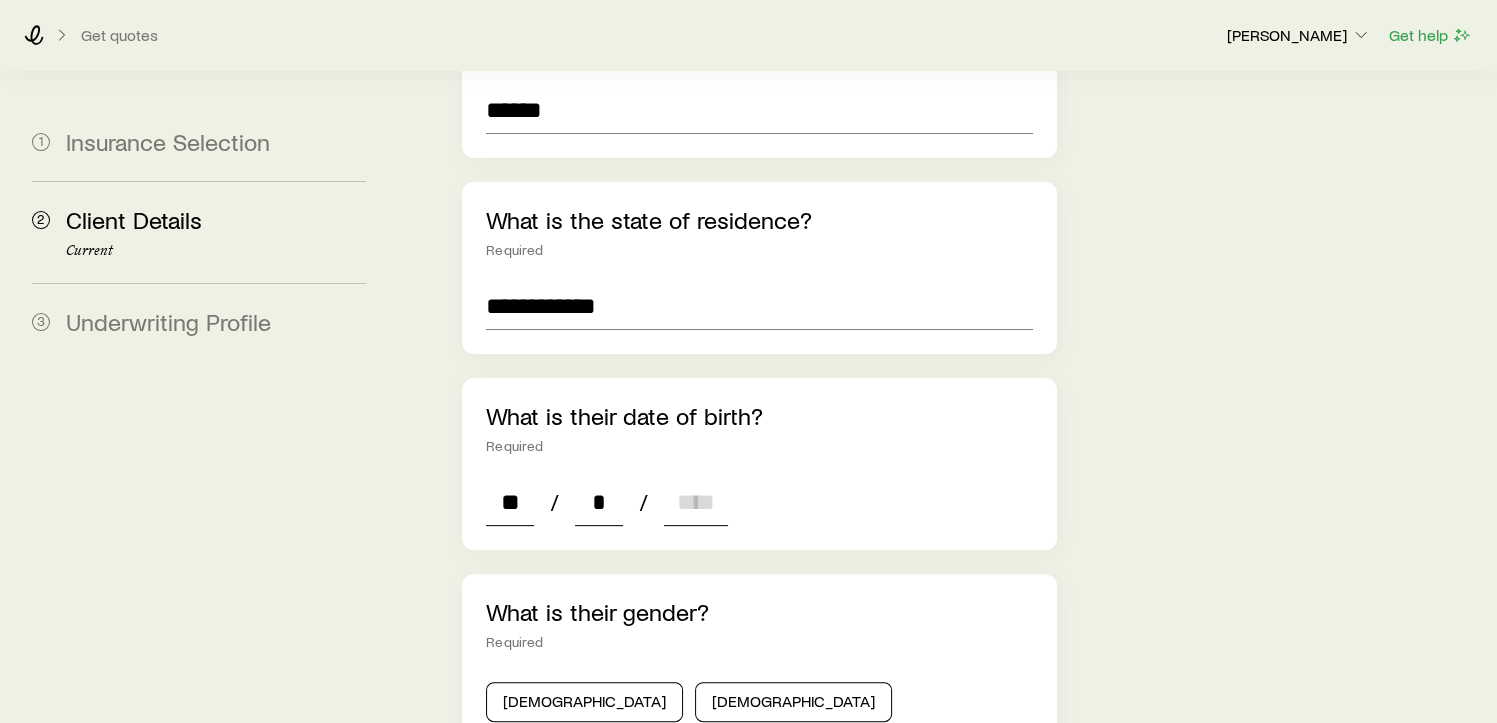 type on "**" 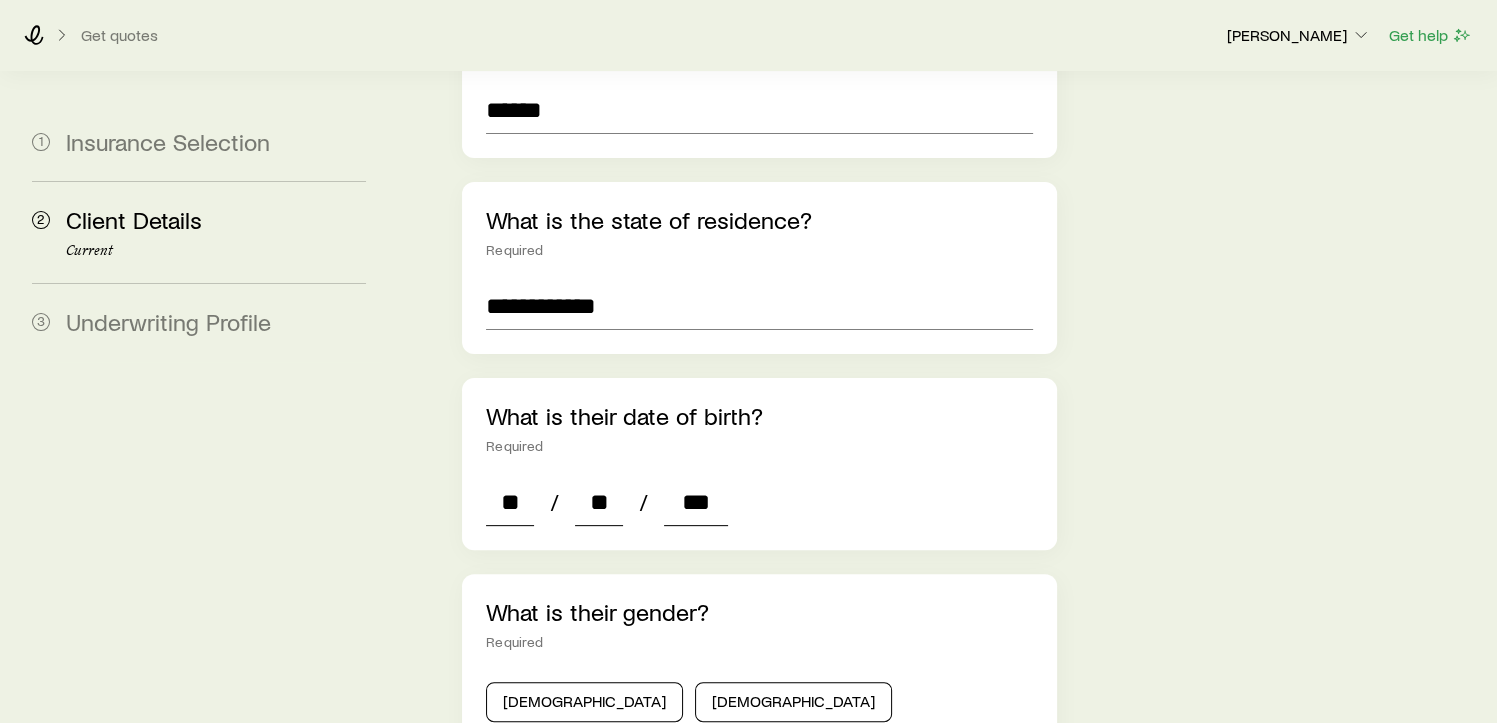 type on "****" 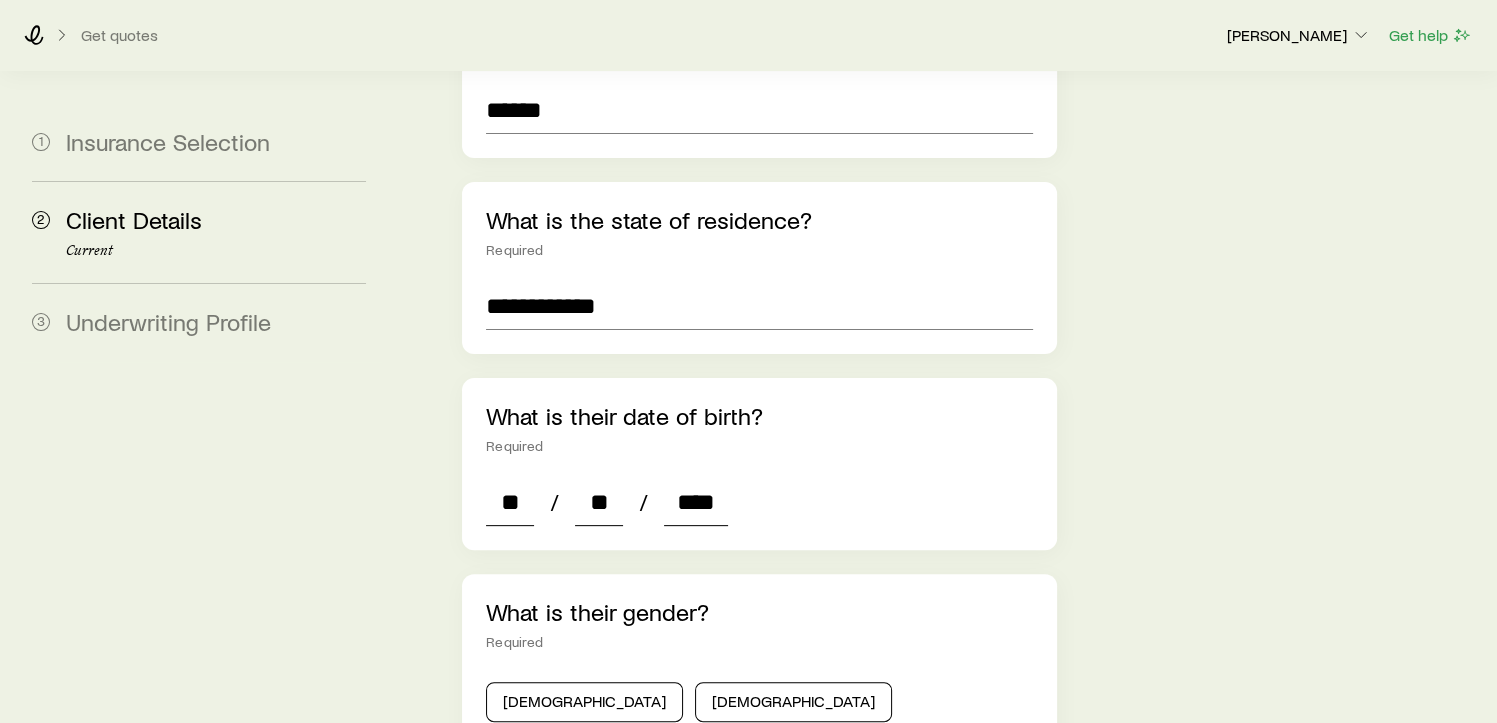 type on "*" 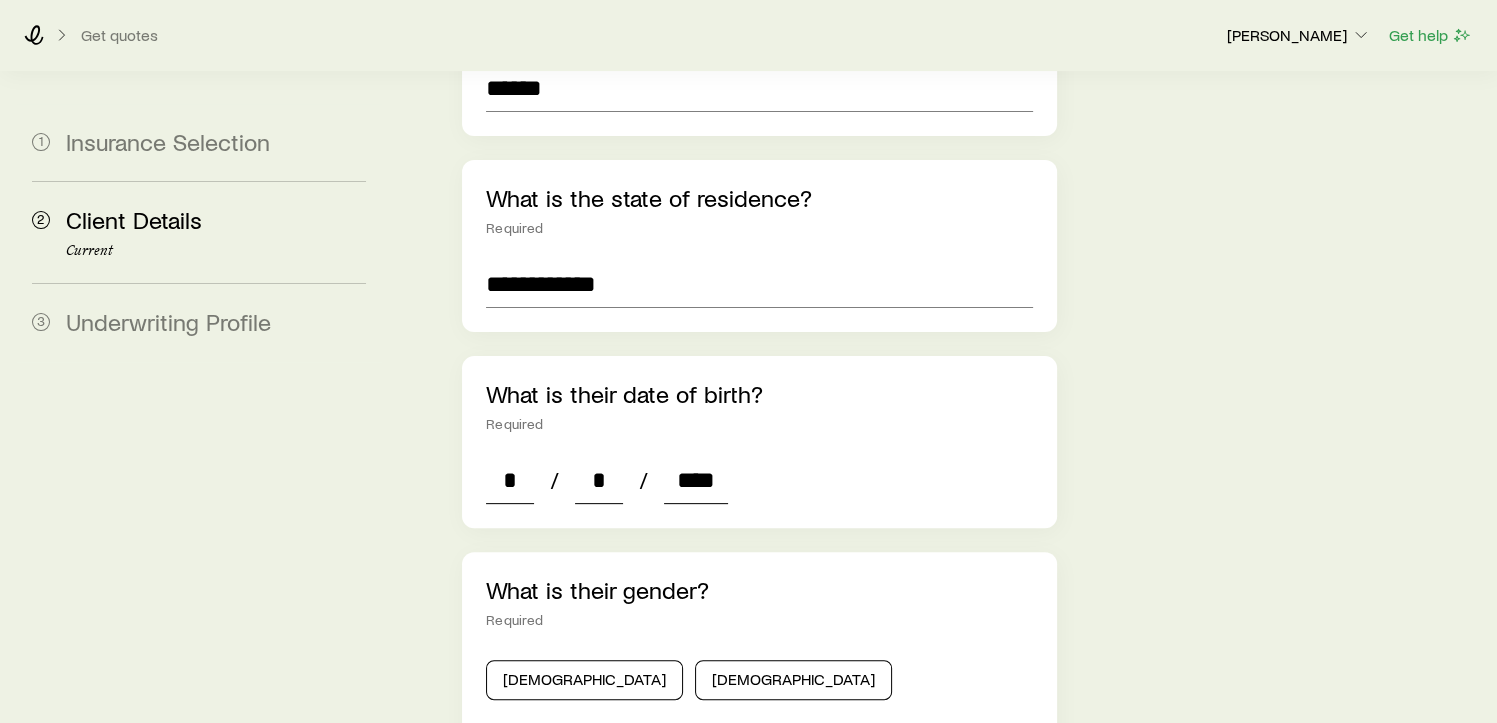 scroll, scrollTop: 650, scrollLeft: 0, axis: vertical 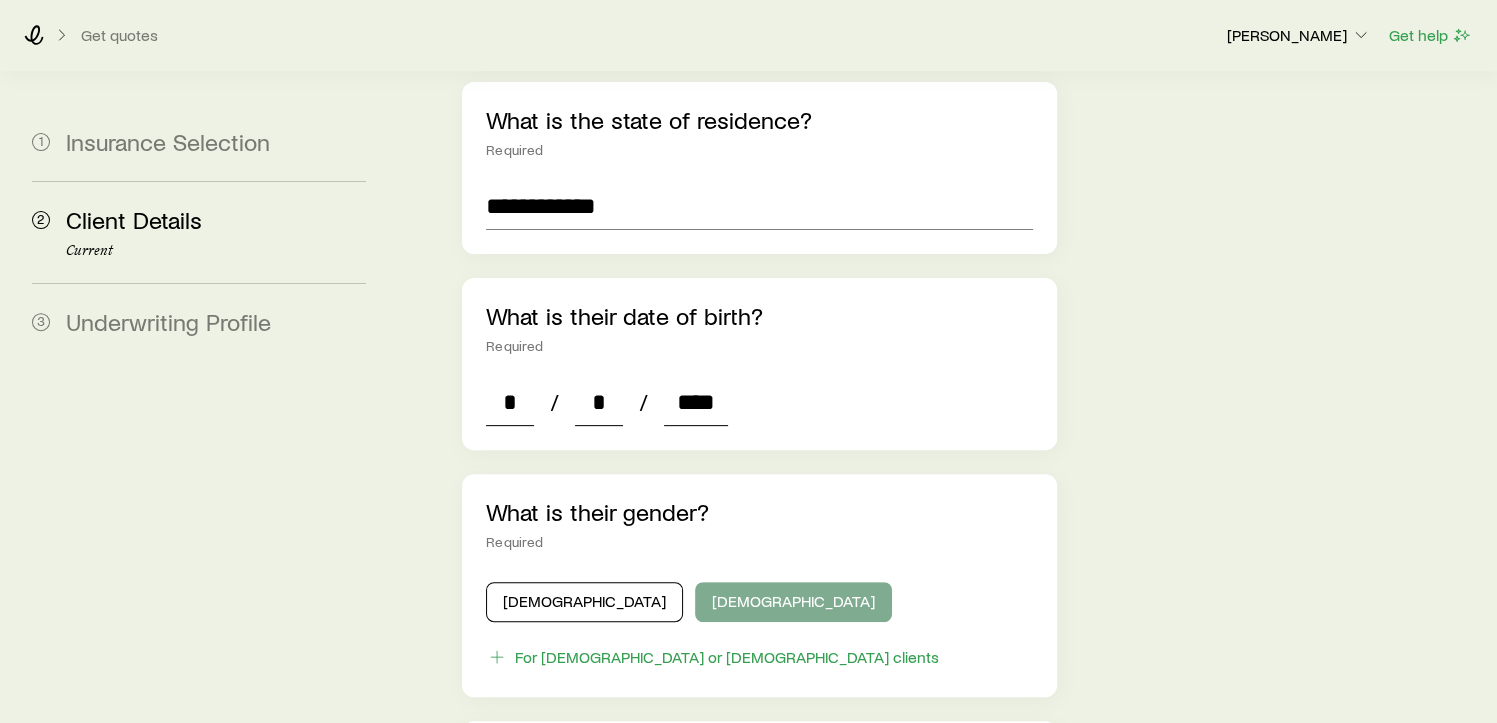 type on "****" 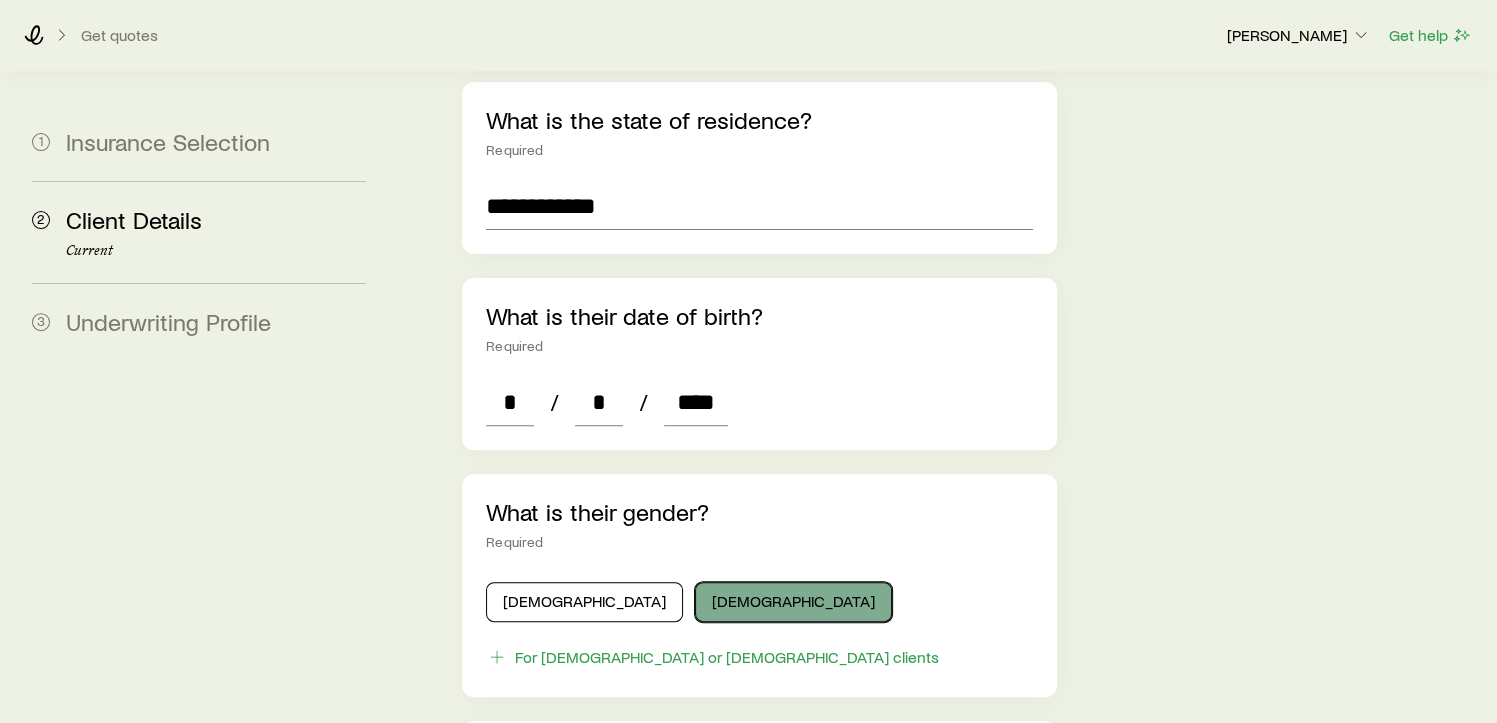 click on "[DEMOGRAPHIC_DATA]" at bounding box center [793, 602] 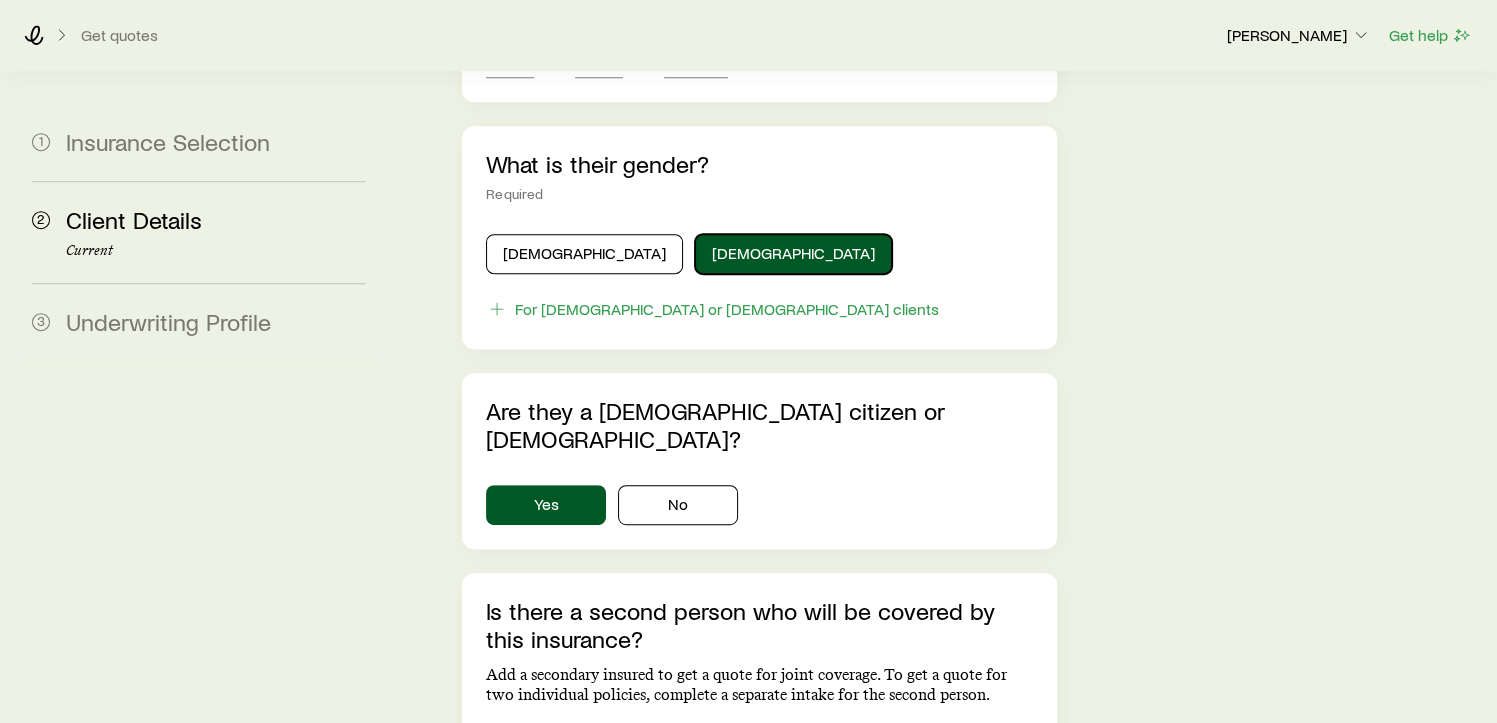 scroll, scrollTop: 1000, scrollLeft: 0, axis: vertical 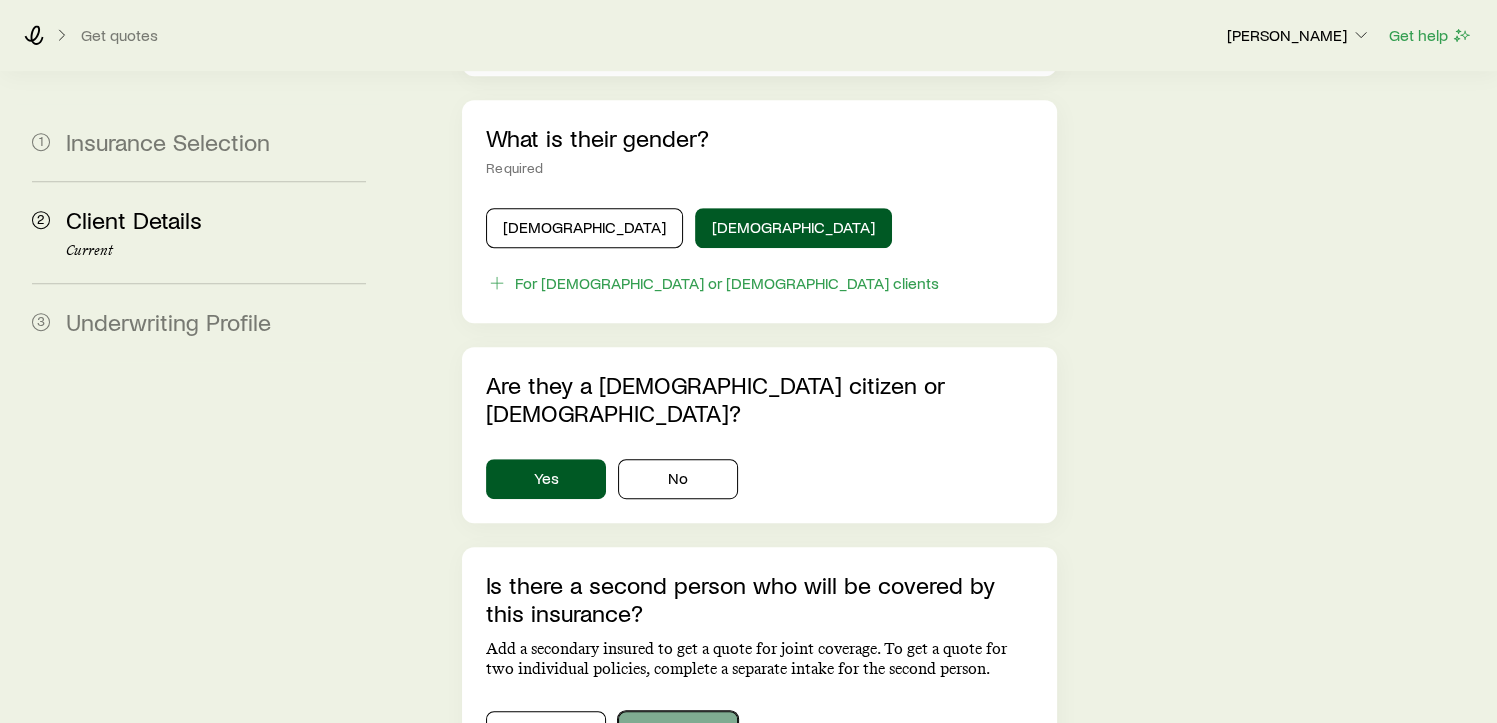 click on "No" at bounding box center [678, 731] 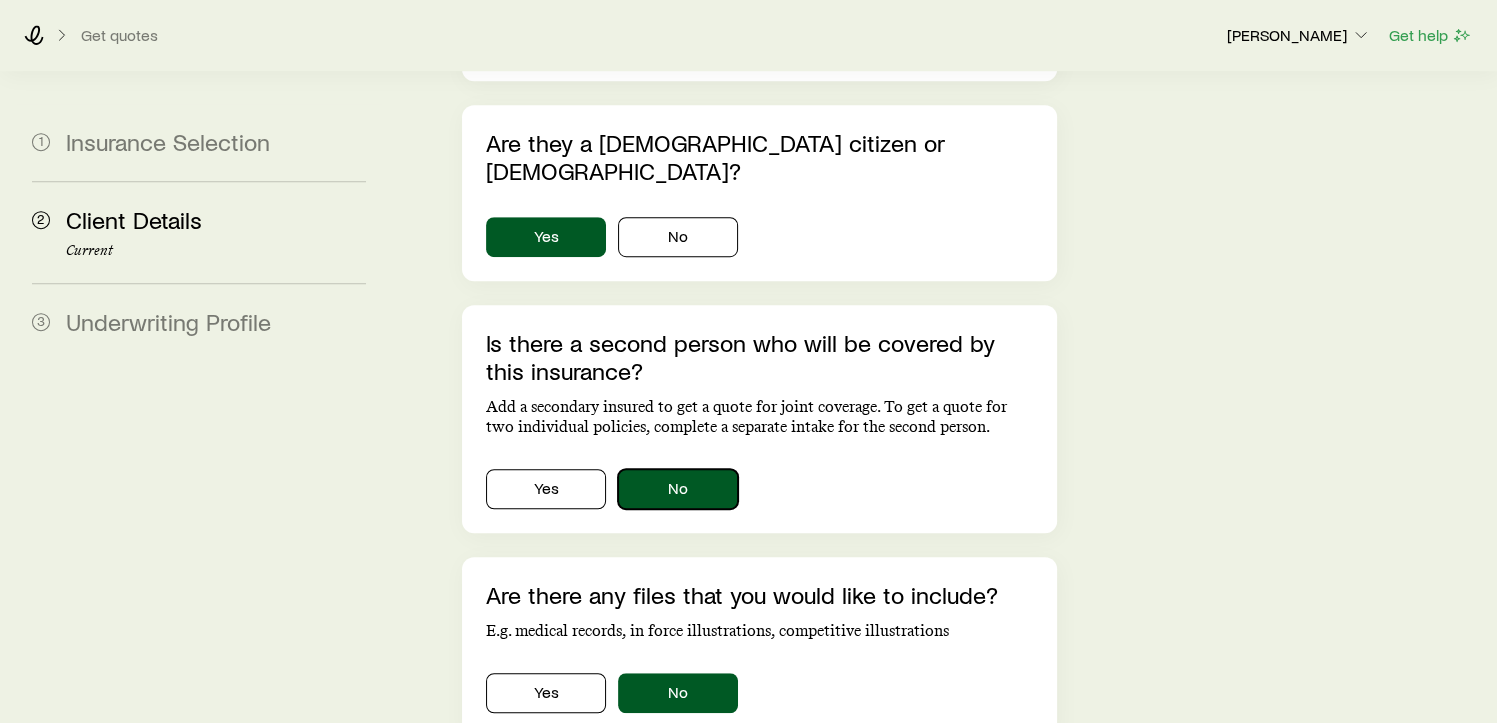 scroll, scrollTop: 1350, scrollLeft: 0, axis: vertical 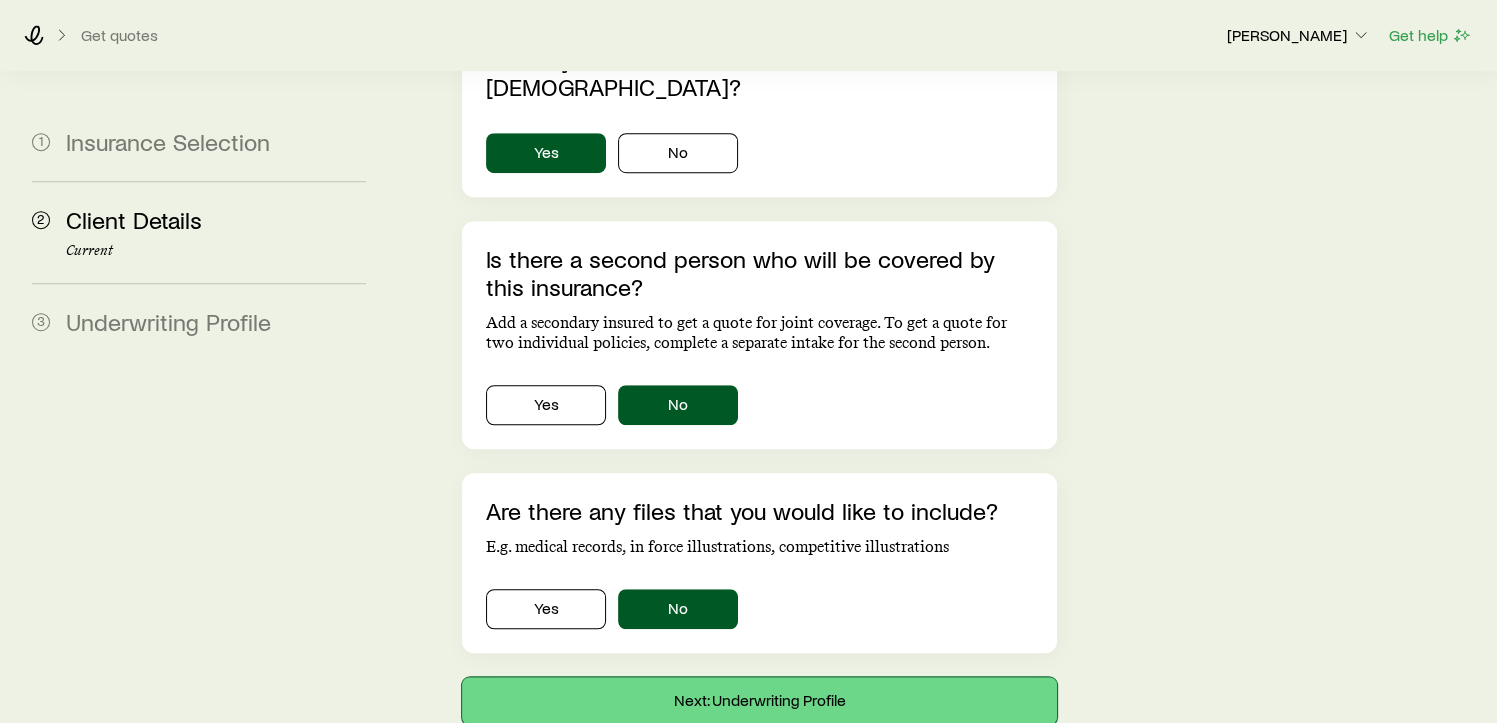click on "Next: Underwriting Profile" at bounding box center (759, 701) 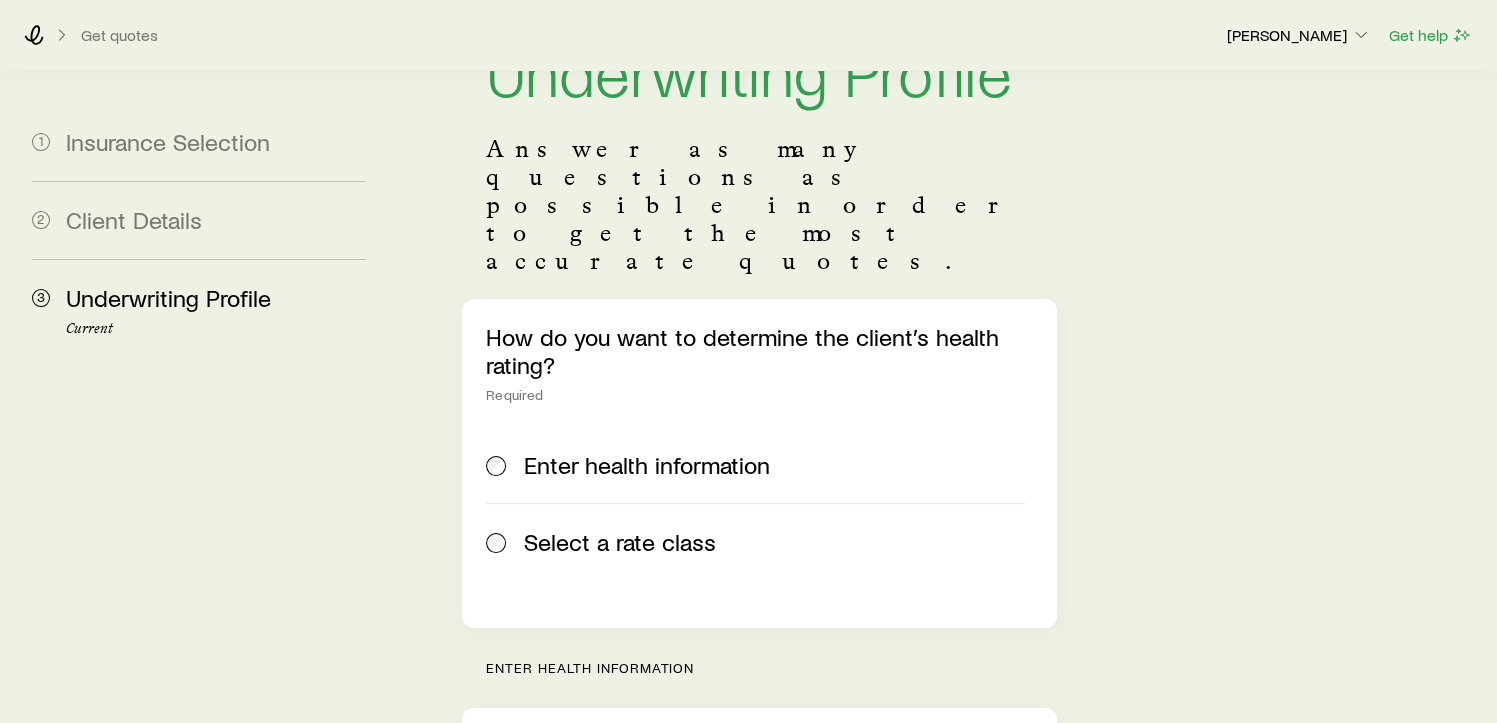 scroll, scrollTop: 124, scrollLeft: 0, axis: vertical 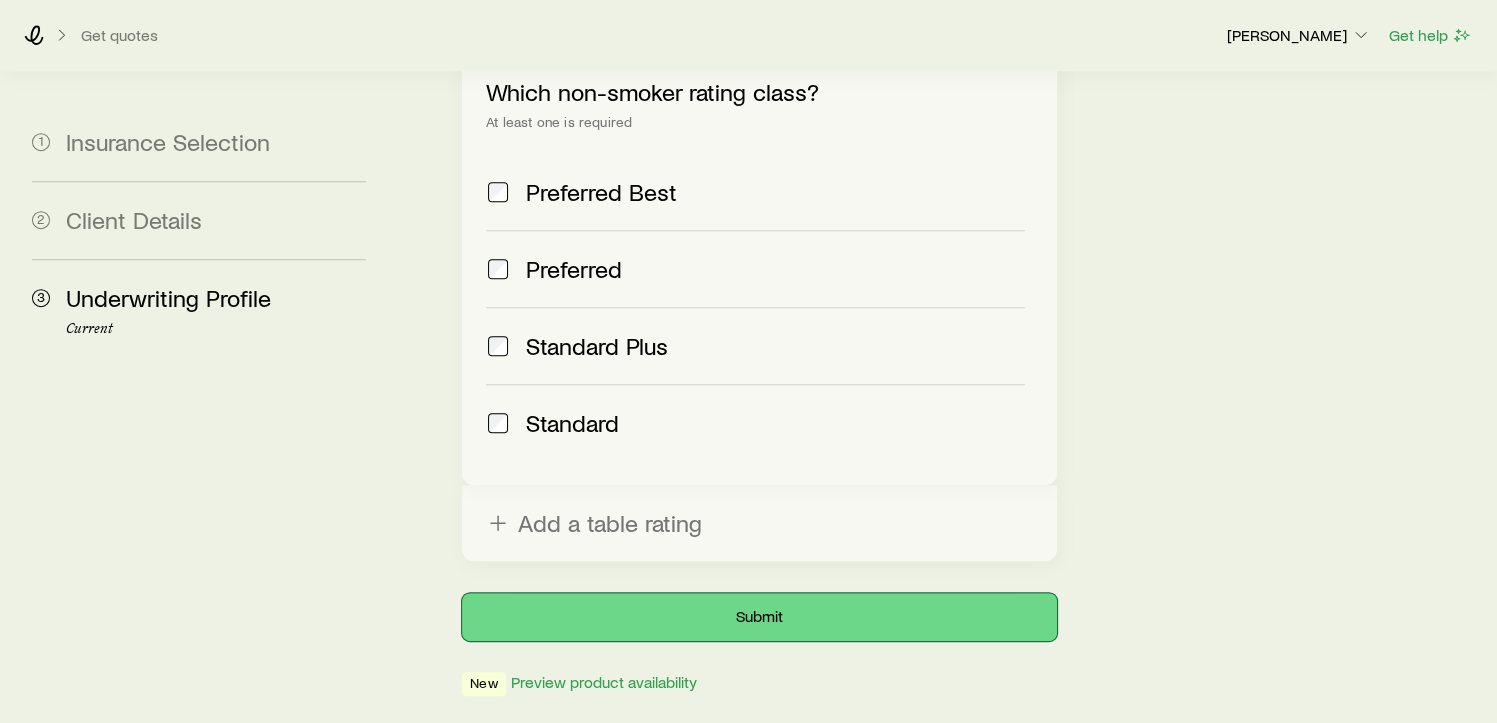 click on "Submit" at bounding box center (759, 617) 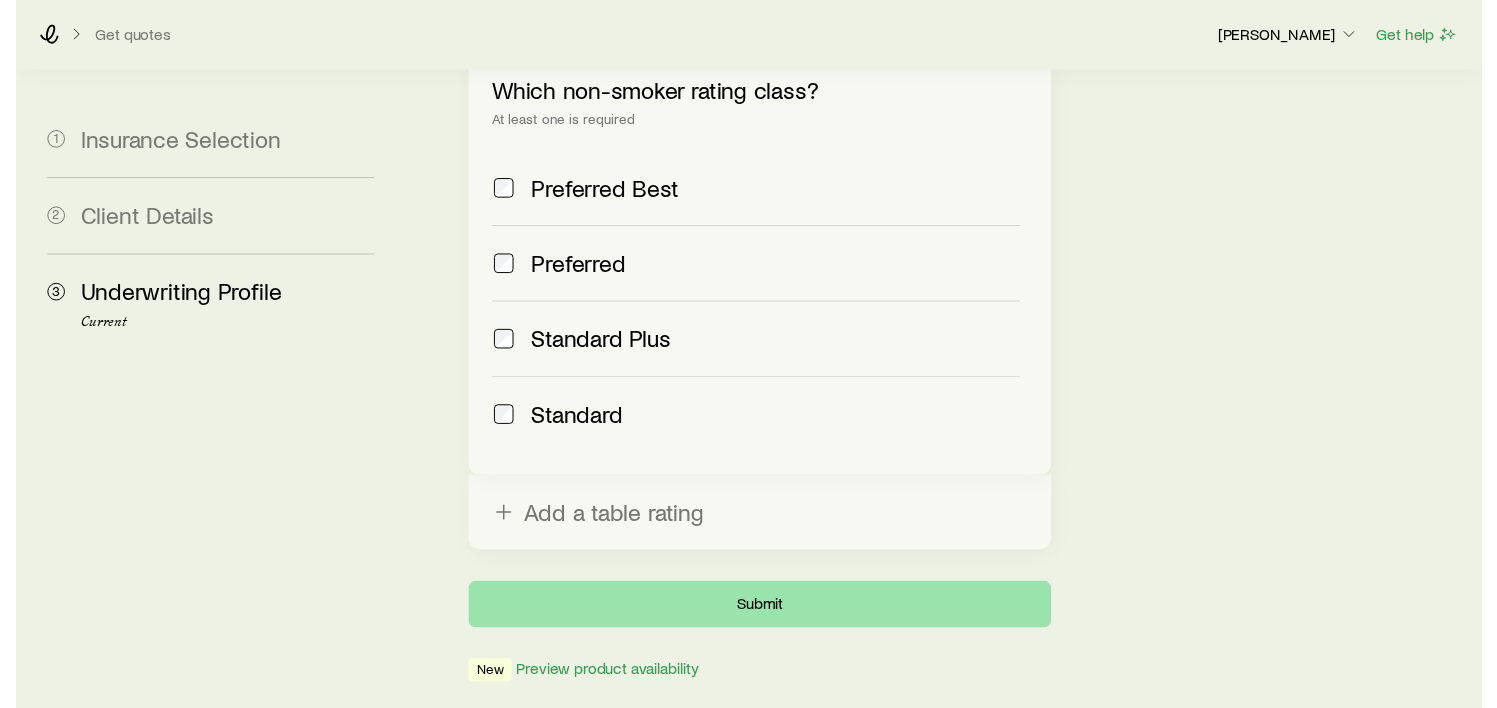 scroll, scrollTop: 0, scrollLeft: 0, axis: both 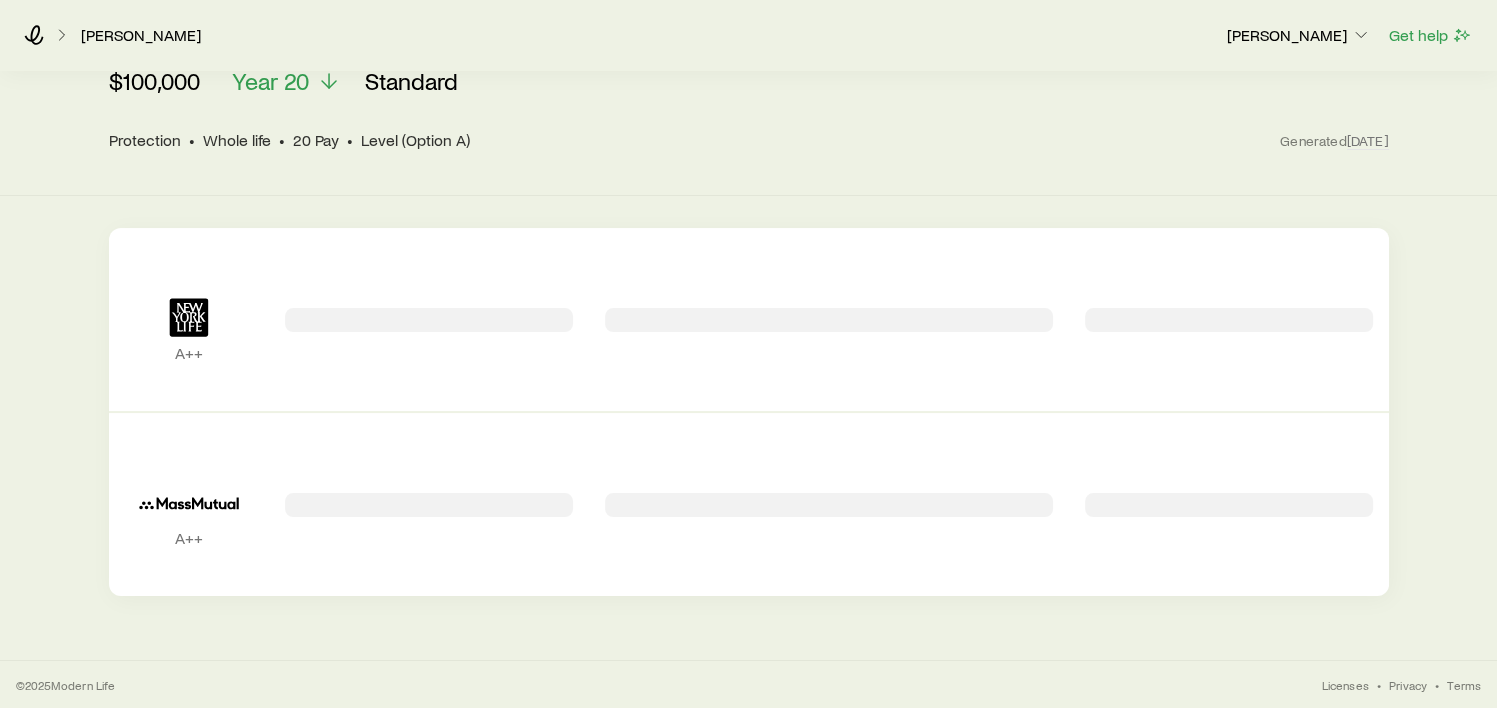 click on "Permanent life Get more quotes face value $100,000 Cash Value Year 20 Rate Class Standard Protection • Whole life • 20 Pay • Level (Option A) Generated  [DATE] A++ A++" at bounding box center [748, 251] 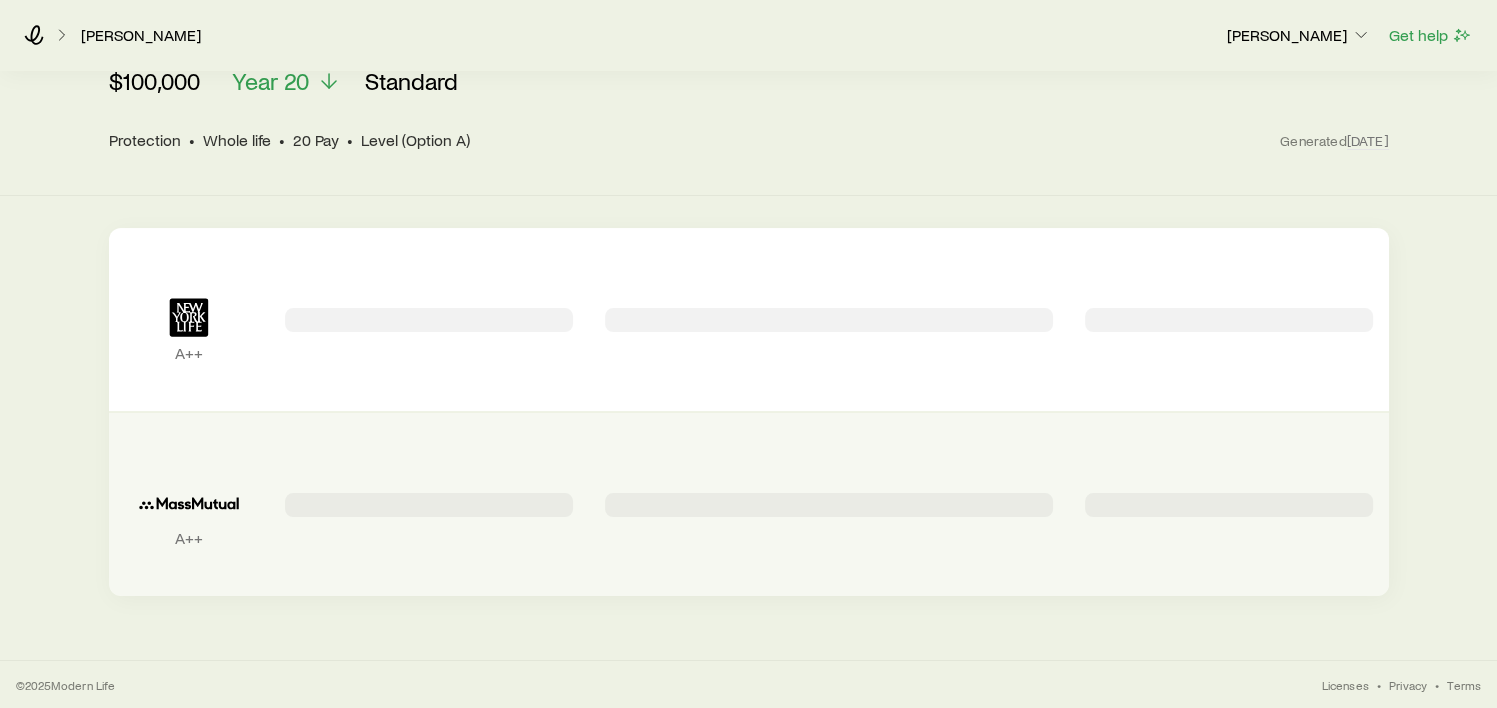click 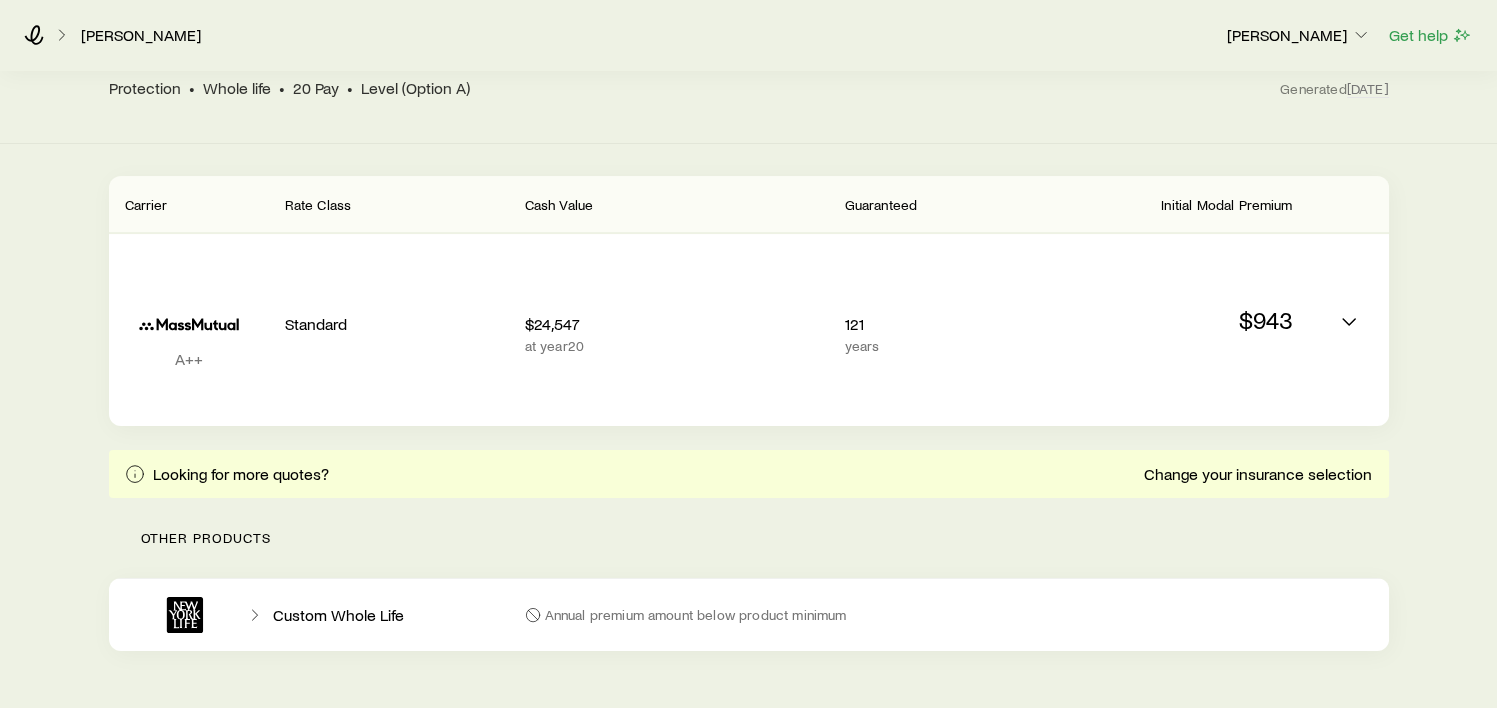 scroll, scrollTop: 165, scrollLeft: 0, axis: vertical 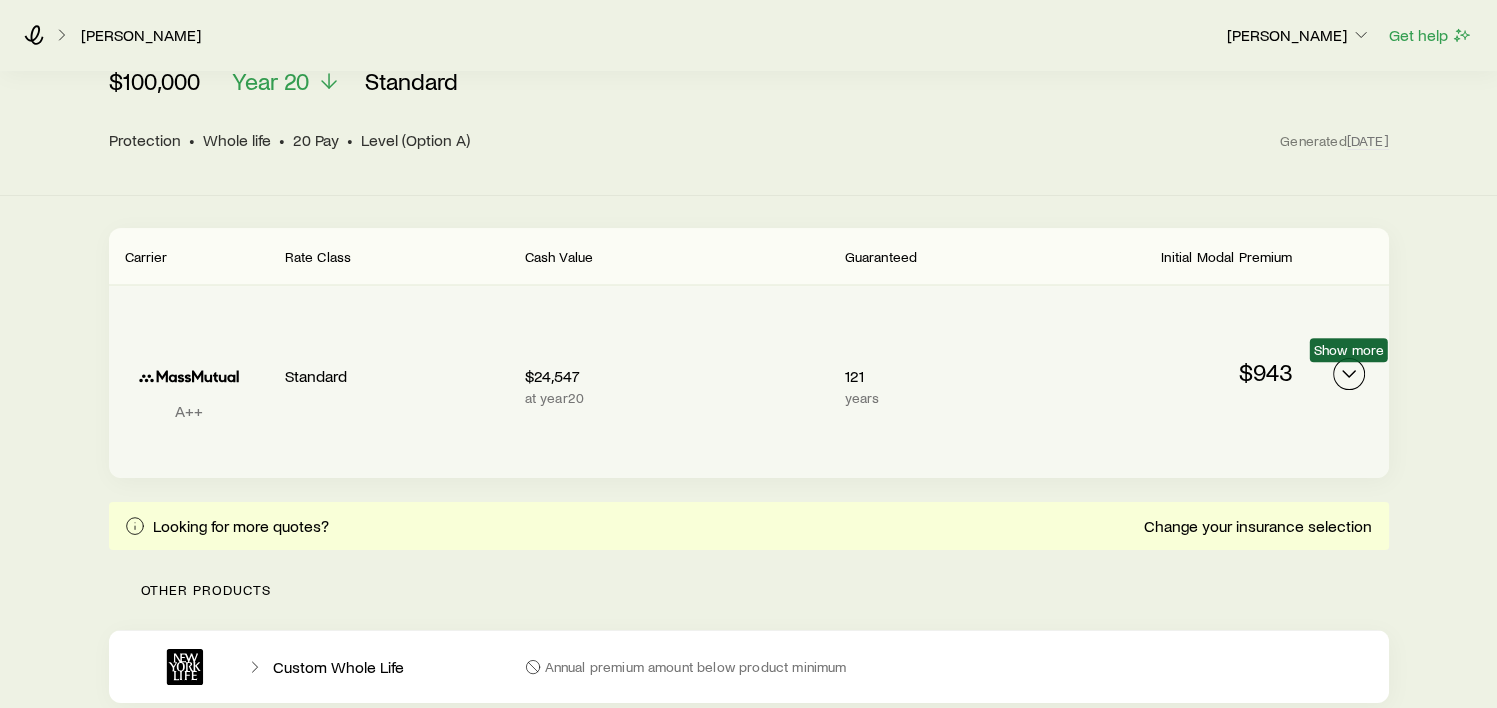 click 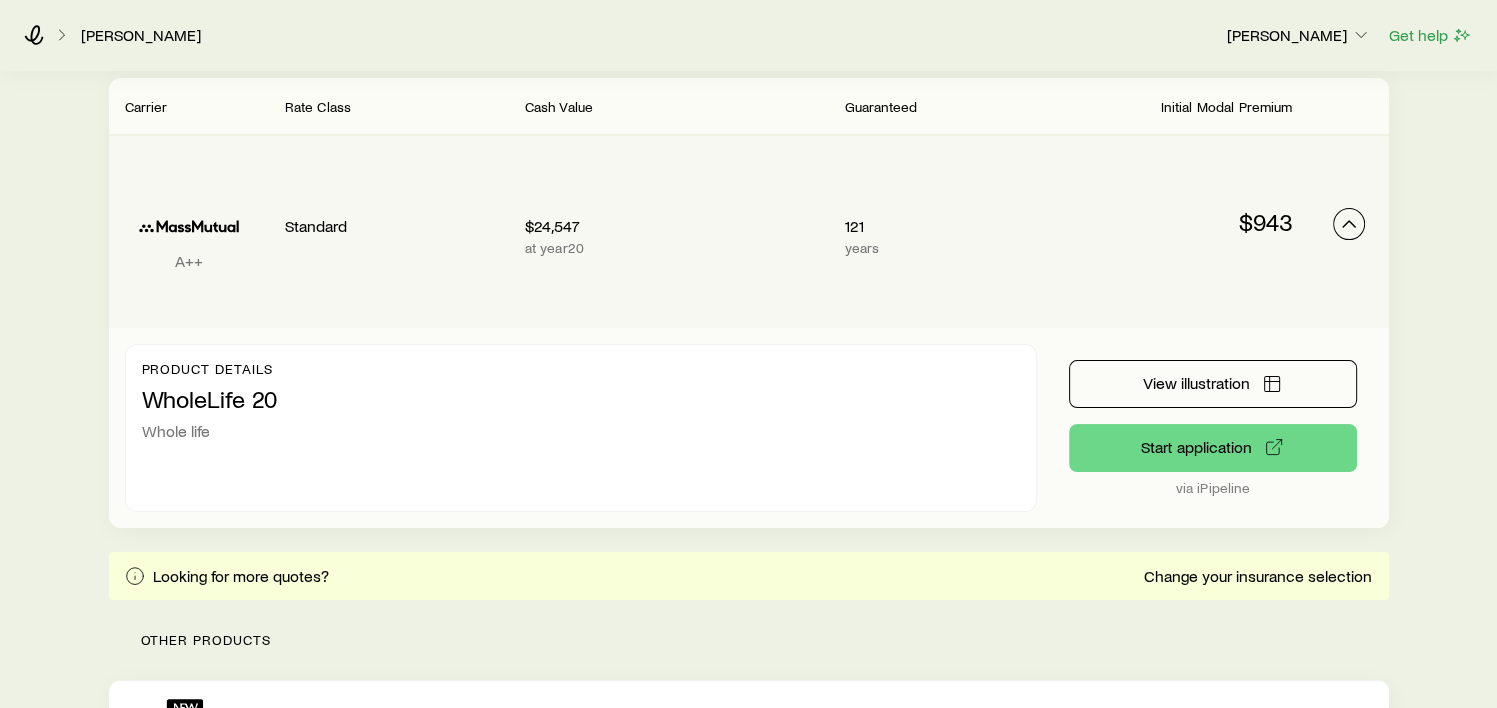 scroll, scrollTop: 316, scrollLeft: 0, axis: vertical 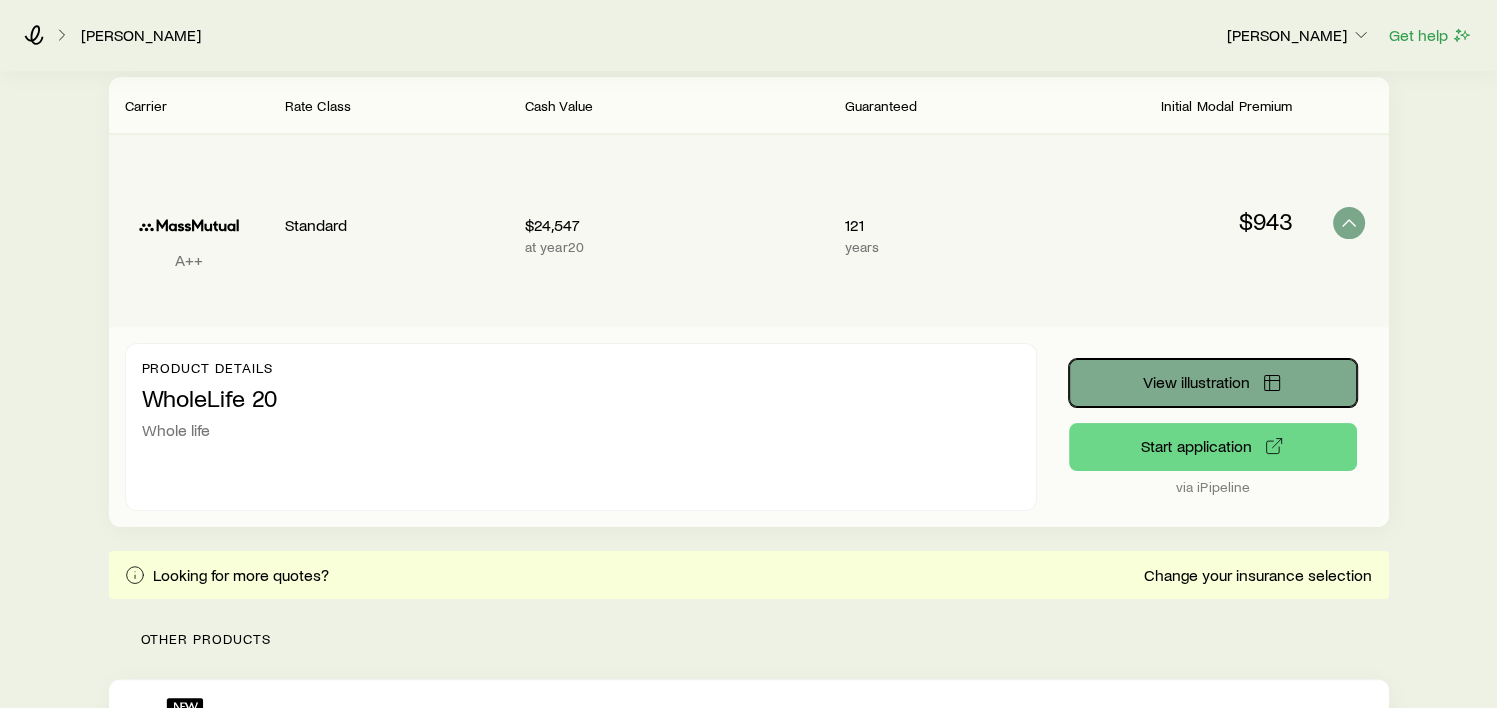 click on "View illustration" at bounding box center [1196, 382] 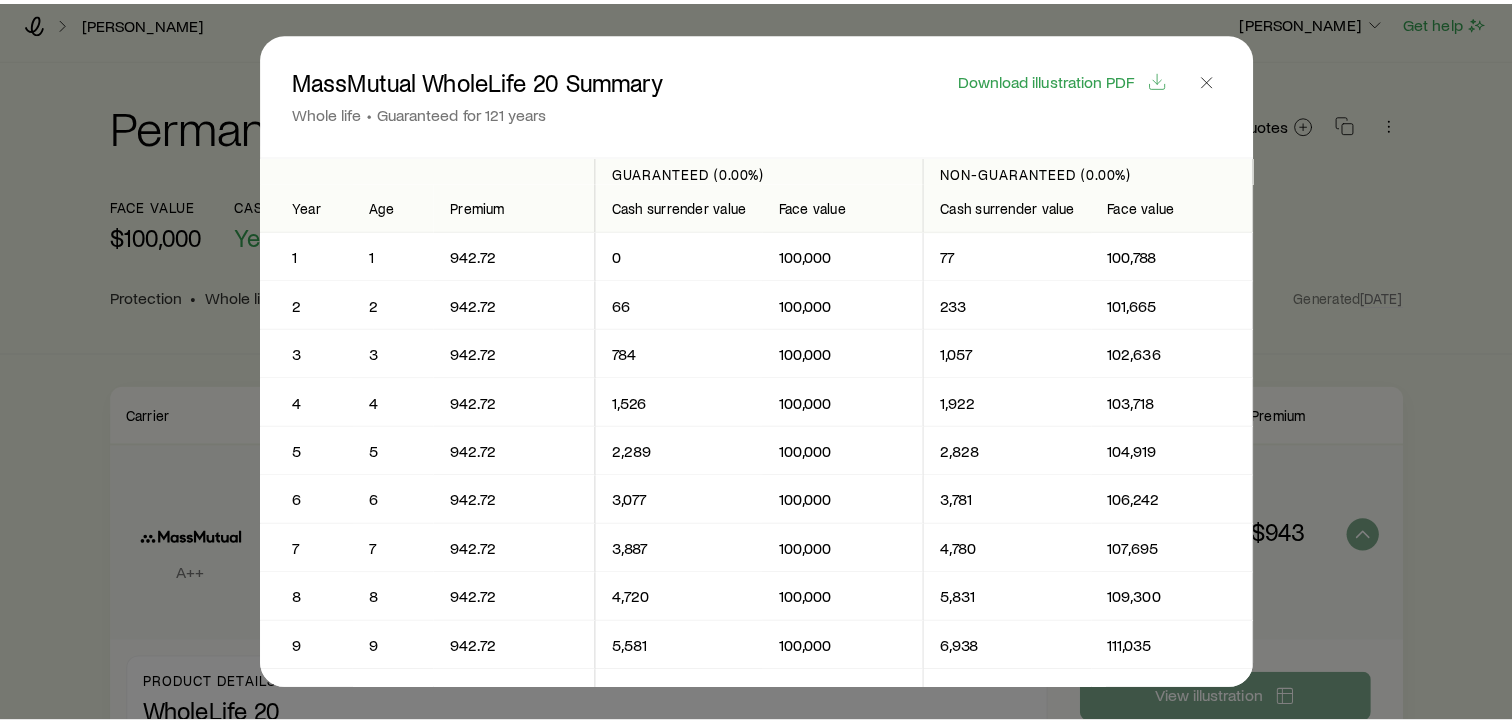scroll, scrollTop: 0, scrollLeft: 0, axis: both 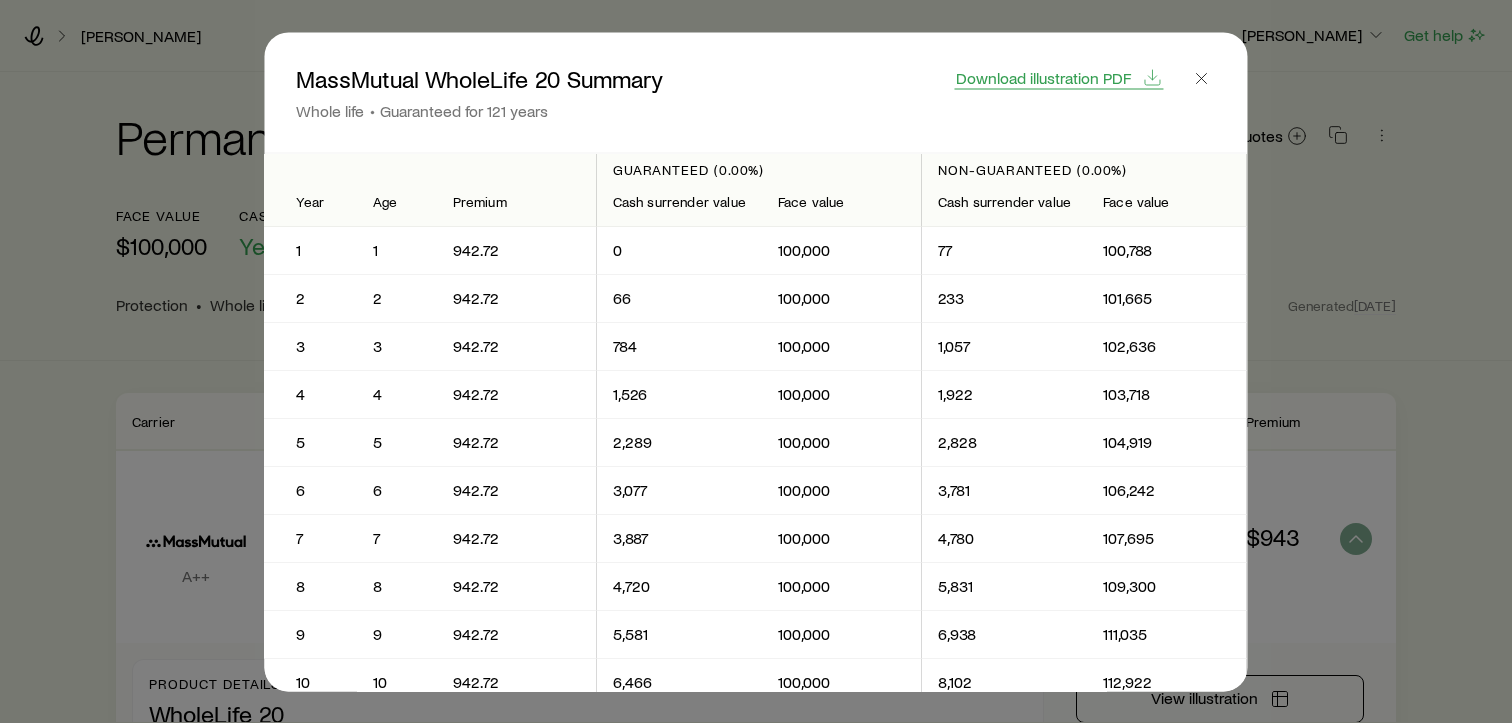 click on "Download illustration PDF" at bounding box center (1043, 77) 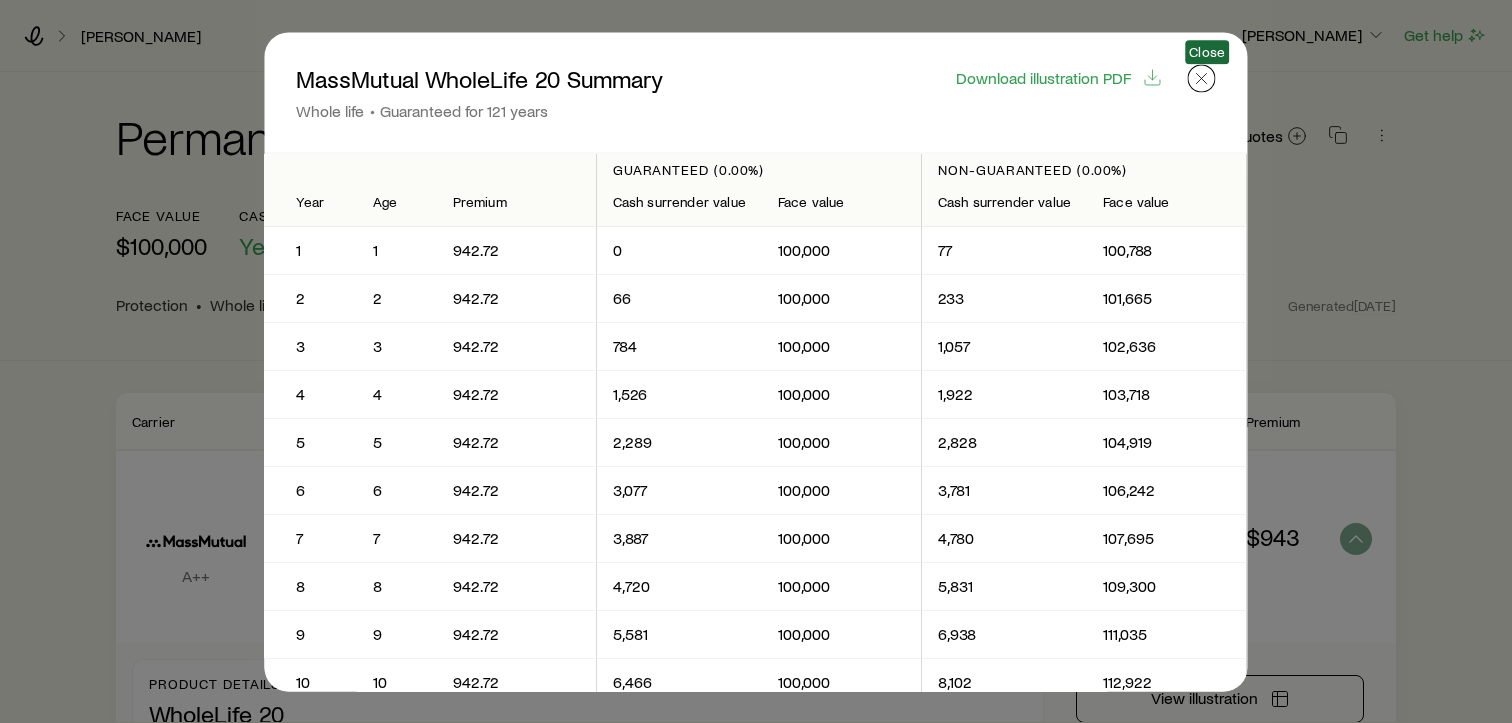 click at bounding box center [1202, 78] 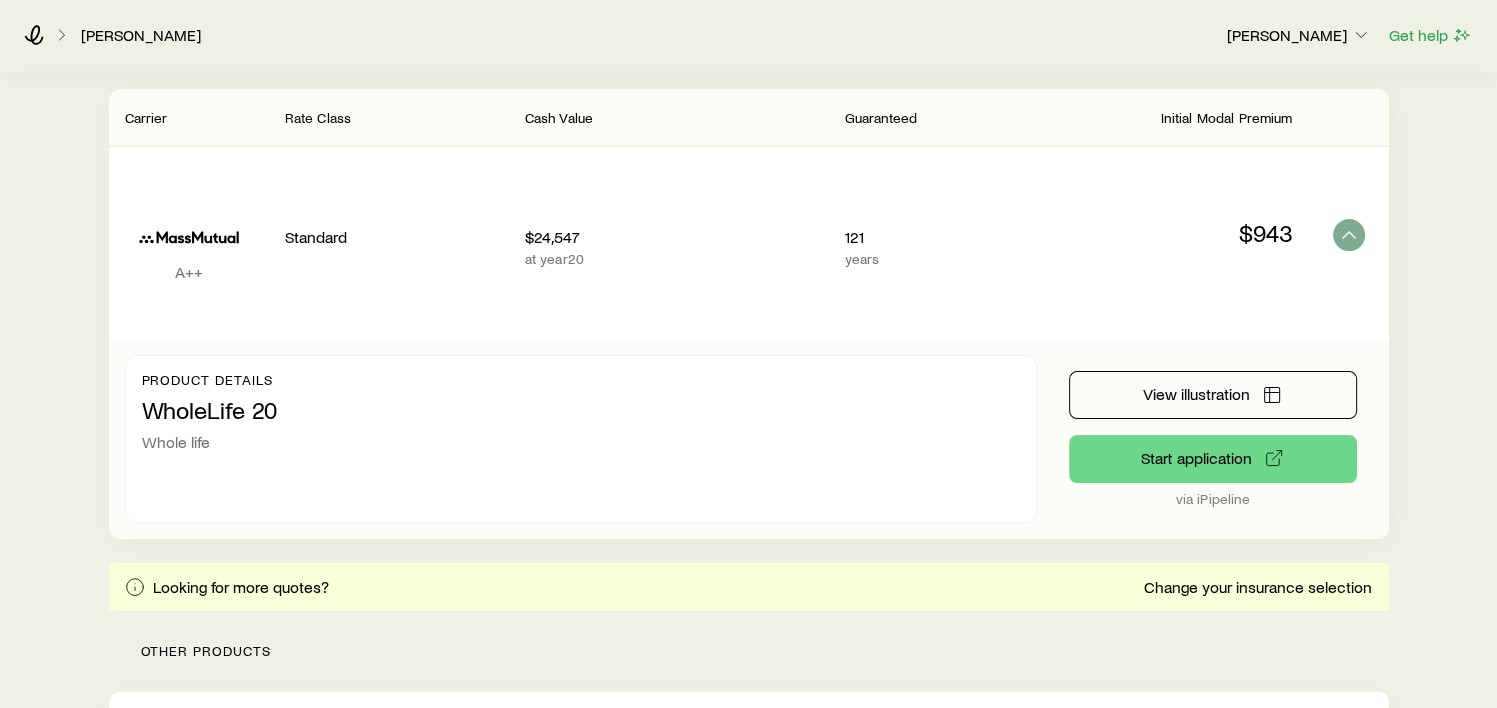 scroll, scrollTop: 297, scrollLeft: 0, axis: vertical 